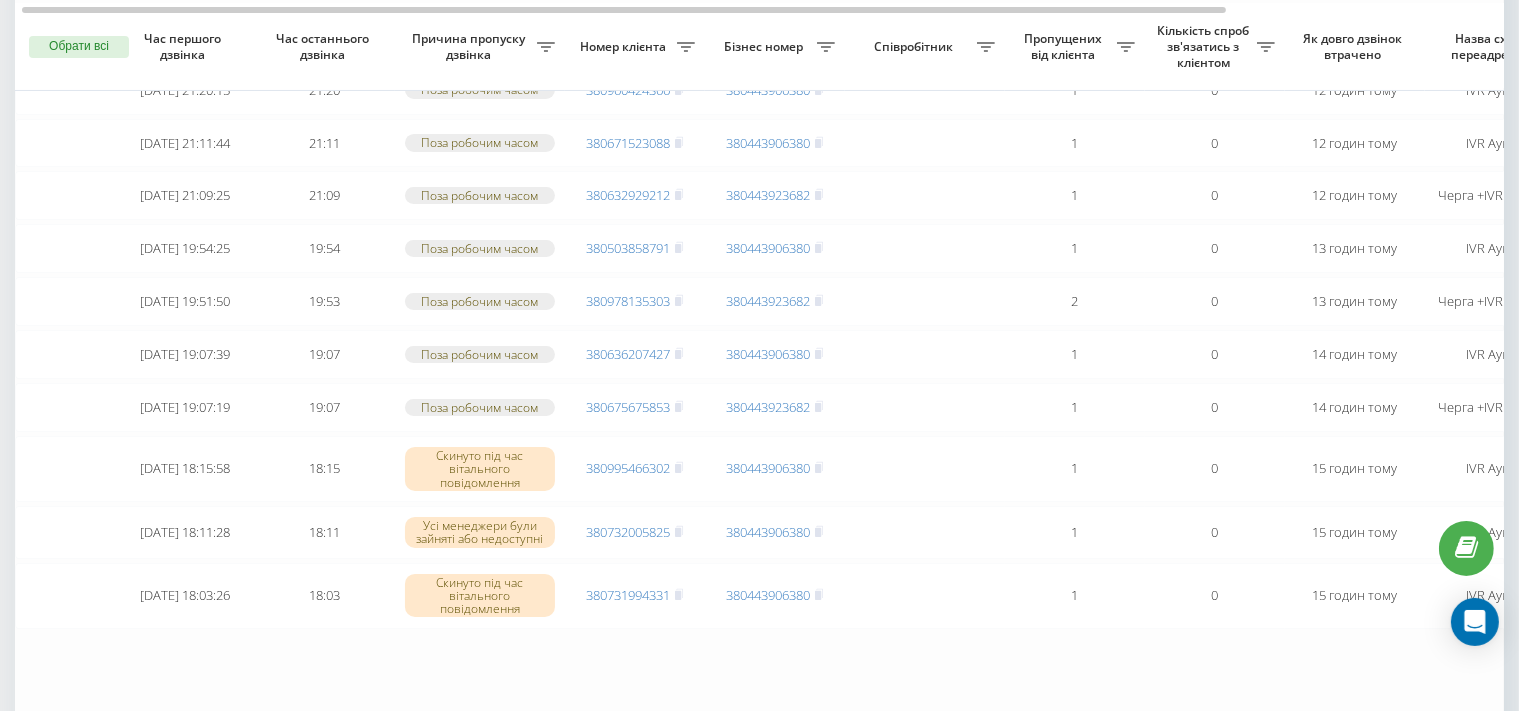 scroll, scrollTop: 211, scrollLeft: 0, axis: vertical 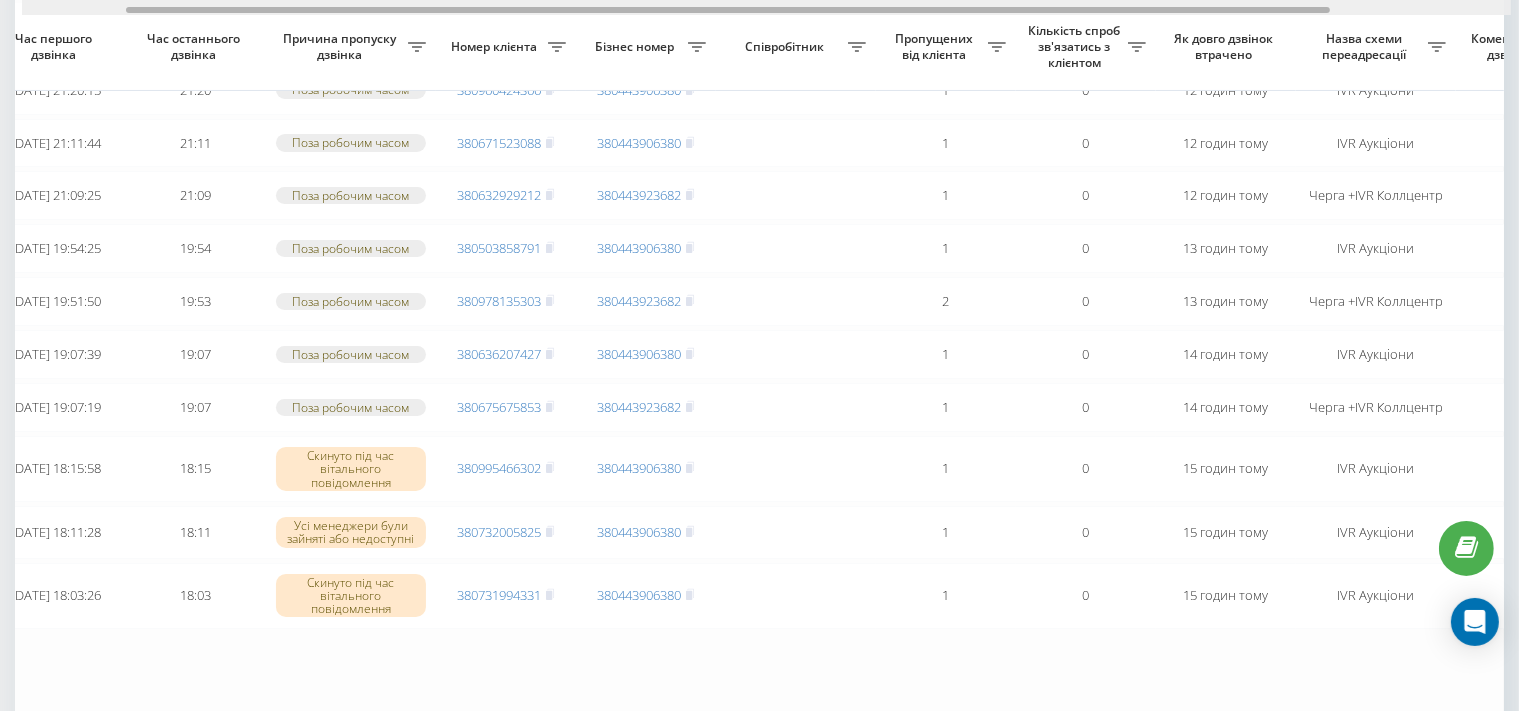 drag, startPoint x: 753, startPoint y: 11, endPoint x: 858, endPoint y: 14, distance: 105.04285 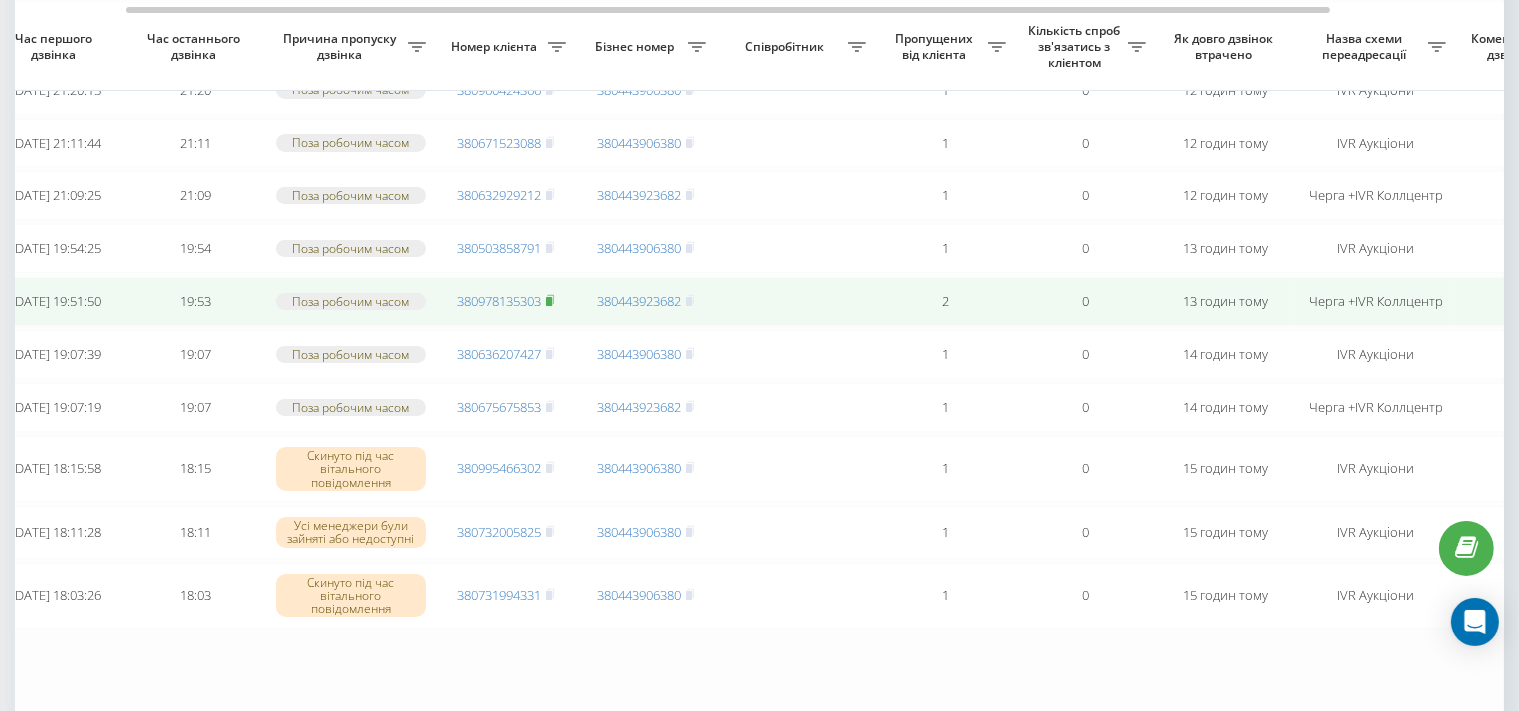 click 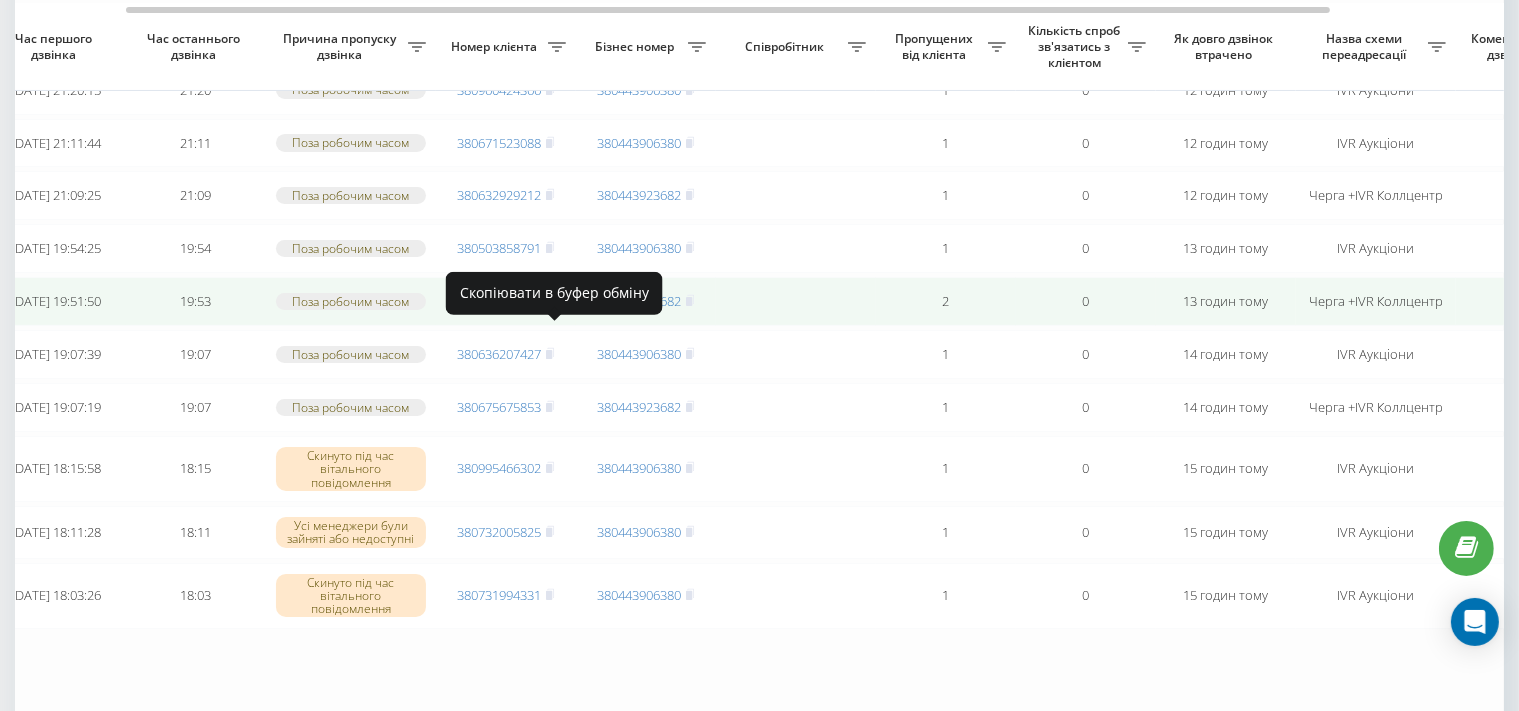 click 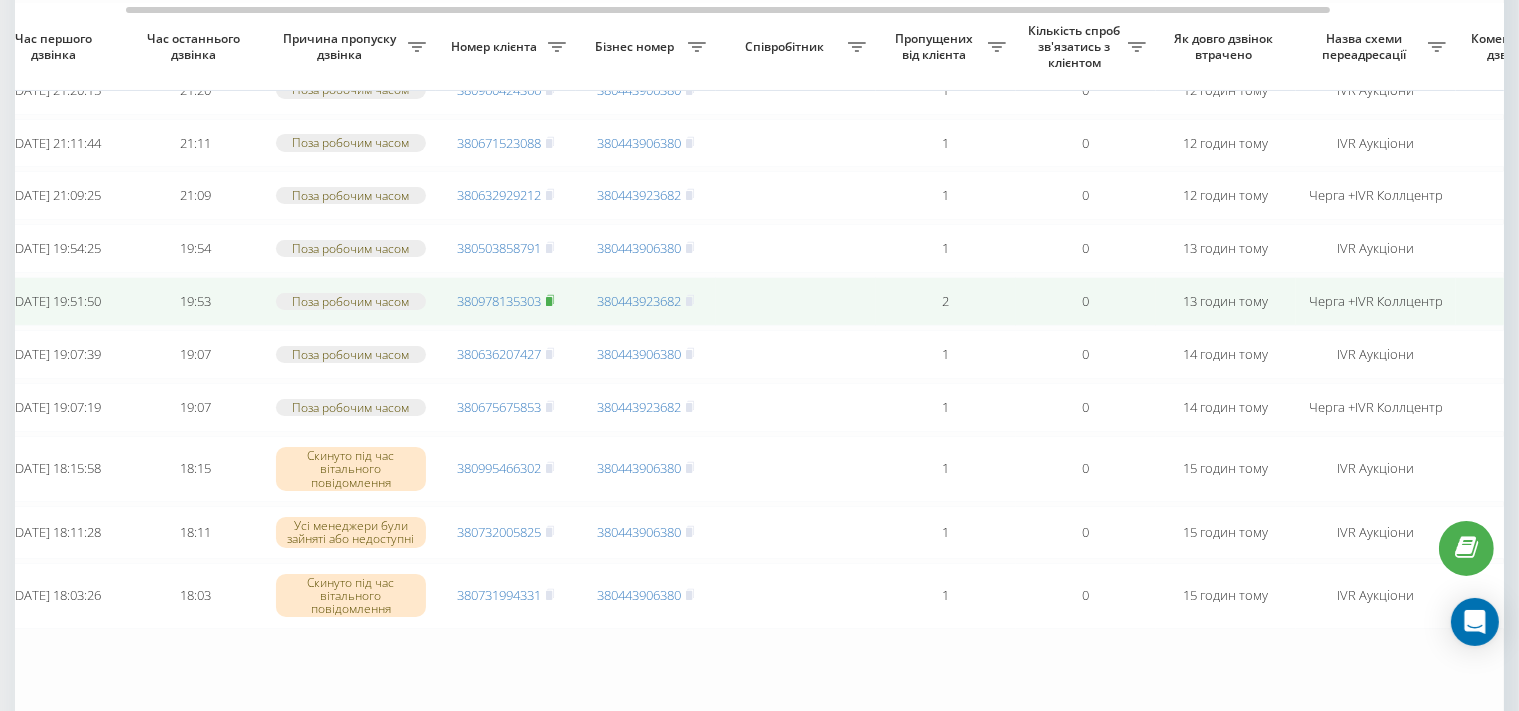 click 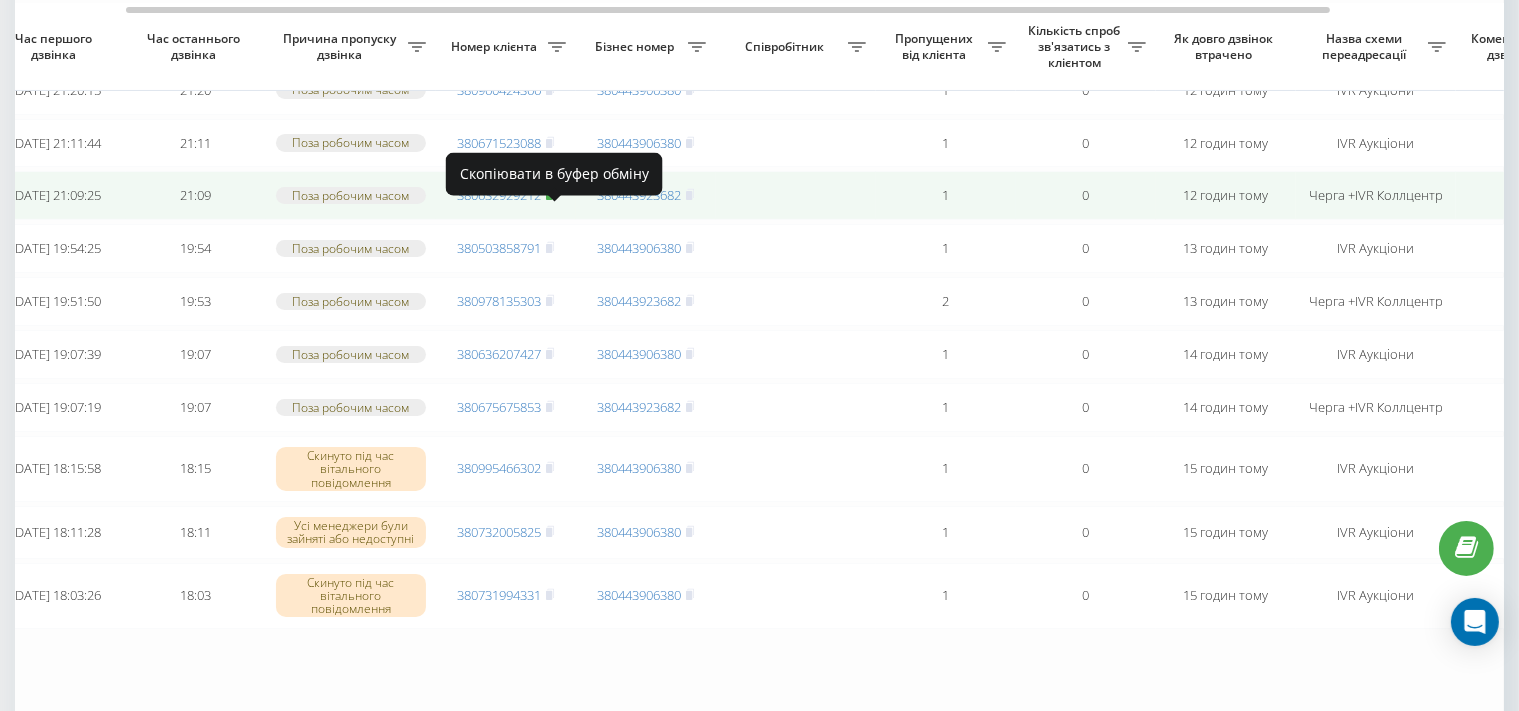 click 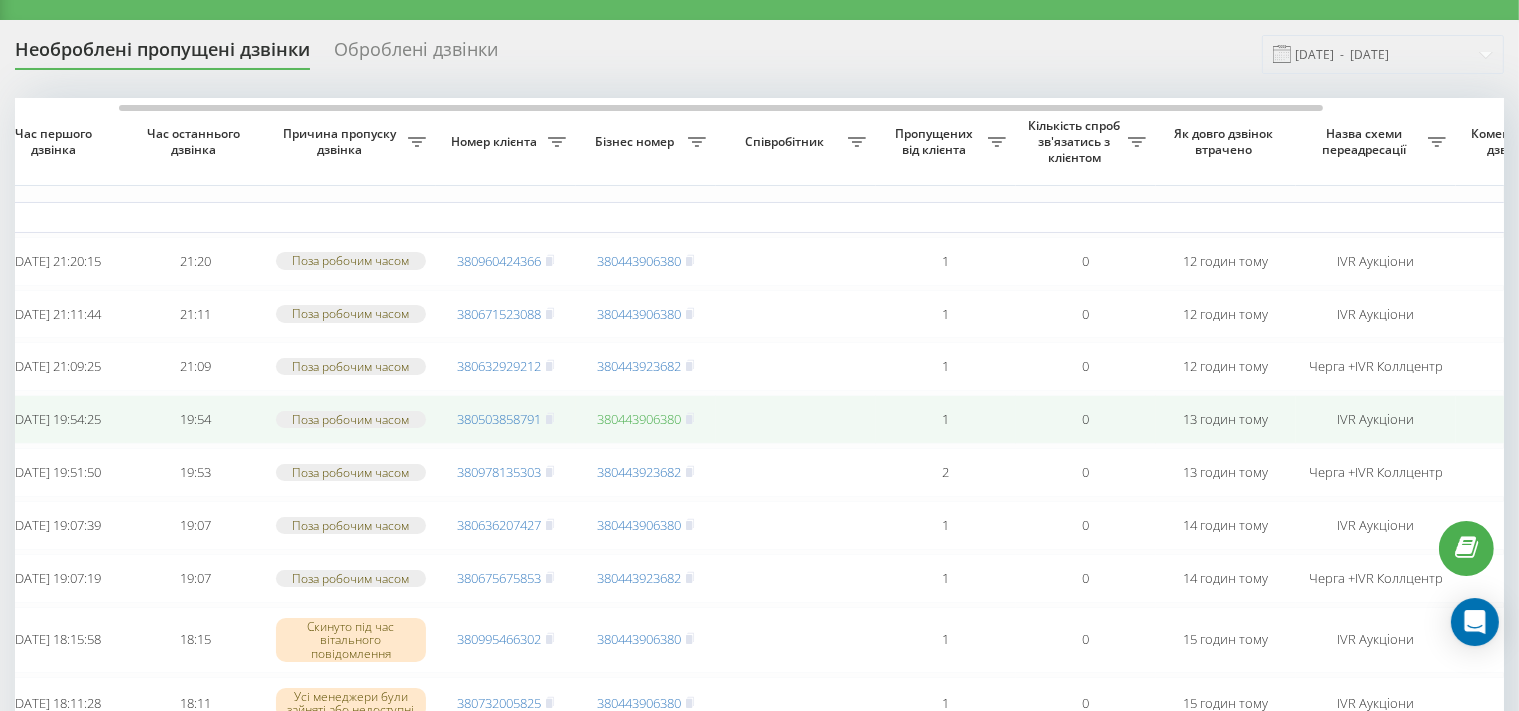 scroll, scrollTop: 0, scrollLeft: 0, axis: both 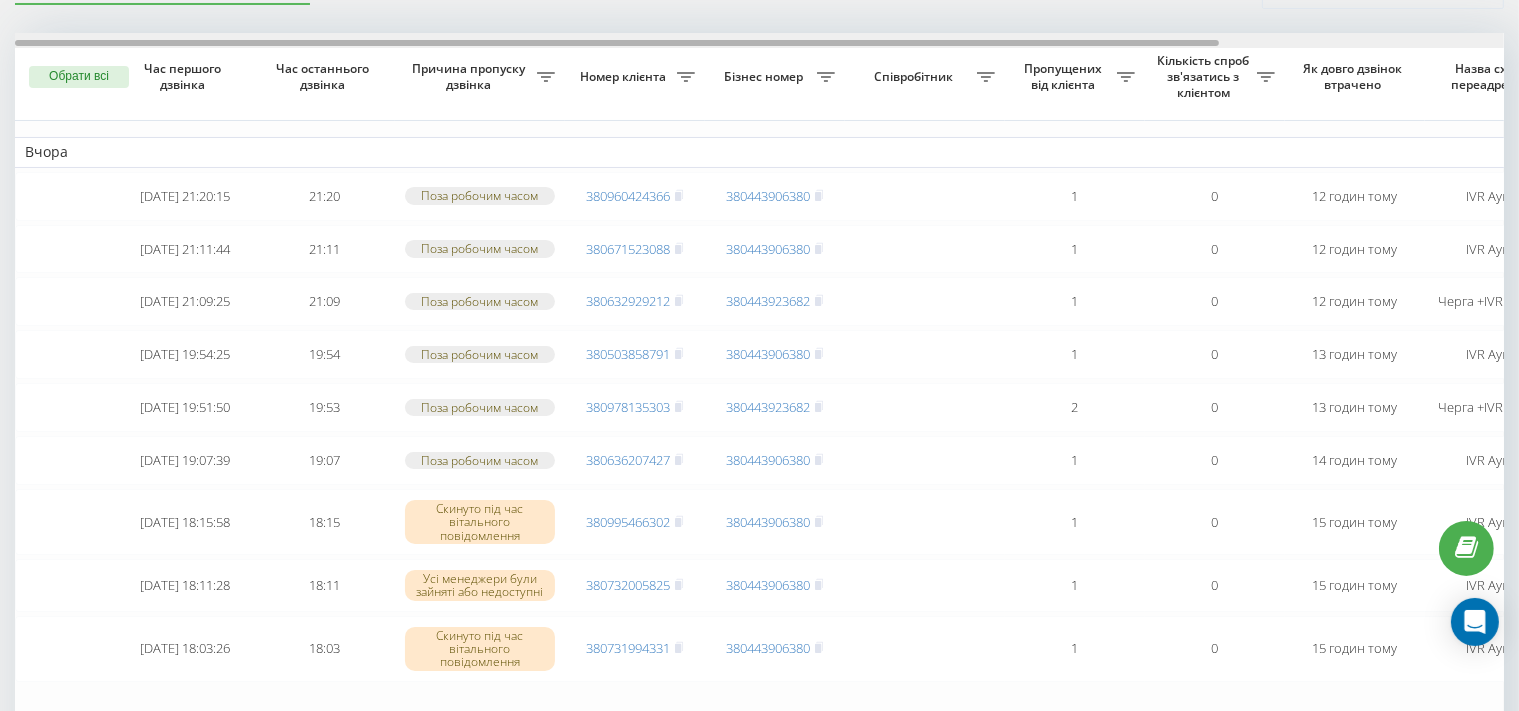 drag, startPoint x: 494, startPoint y: 43, endPoint x: 266, endPoint y: 44, distance: 228.0022 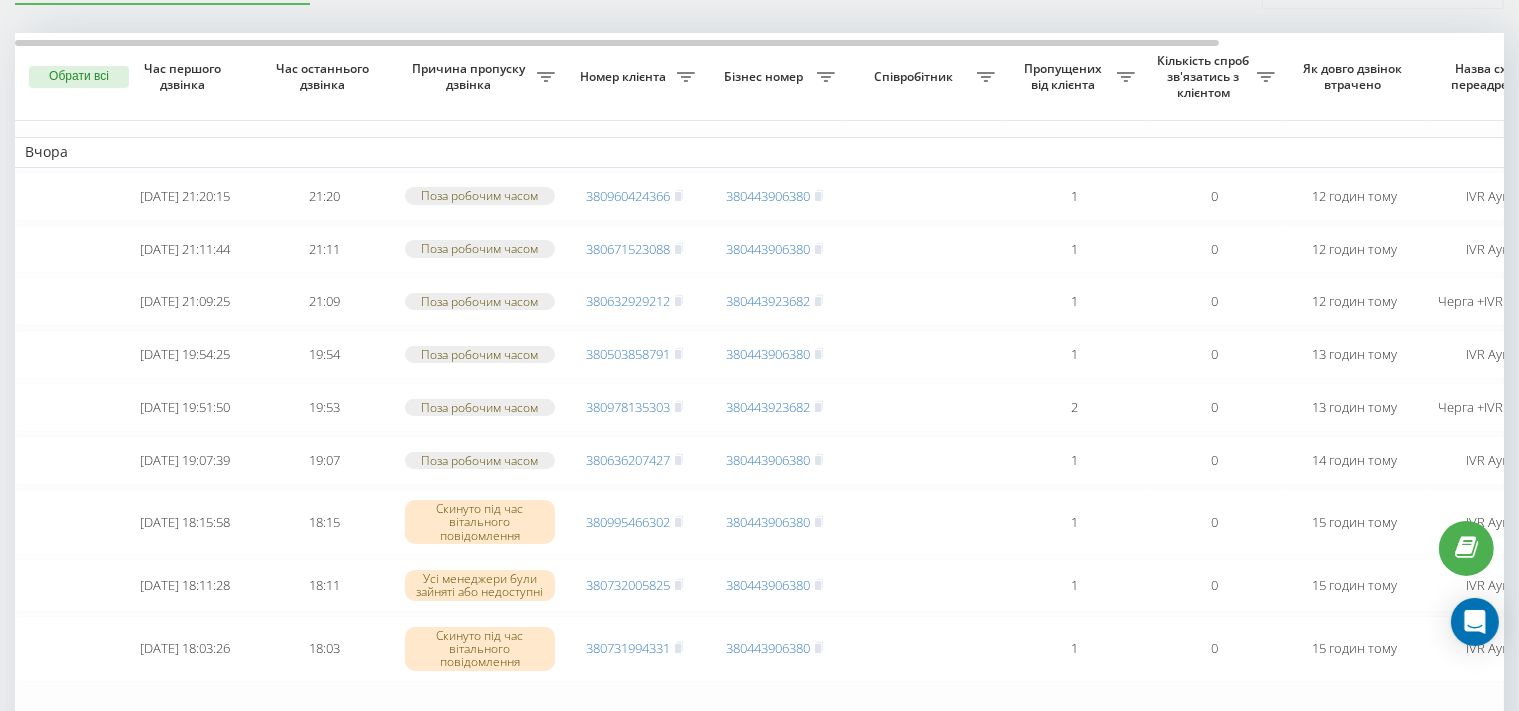 scroll, scrollTop: 0, scrollLeft: 0, axis: both 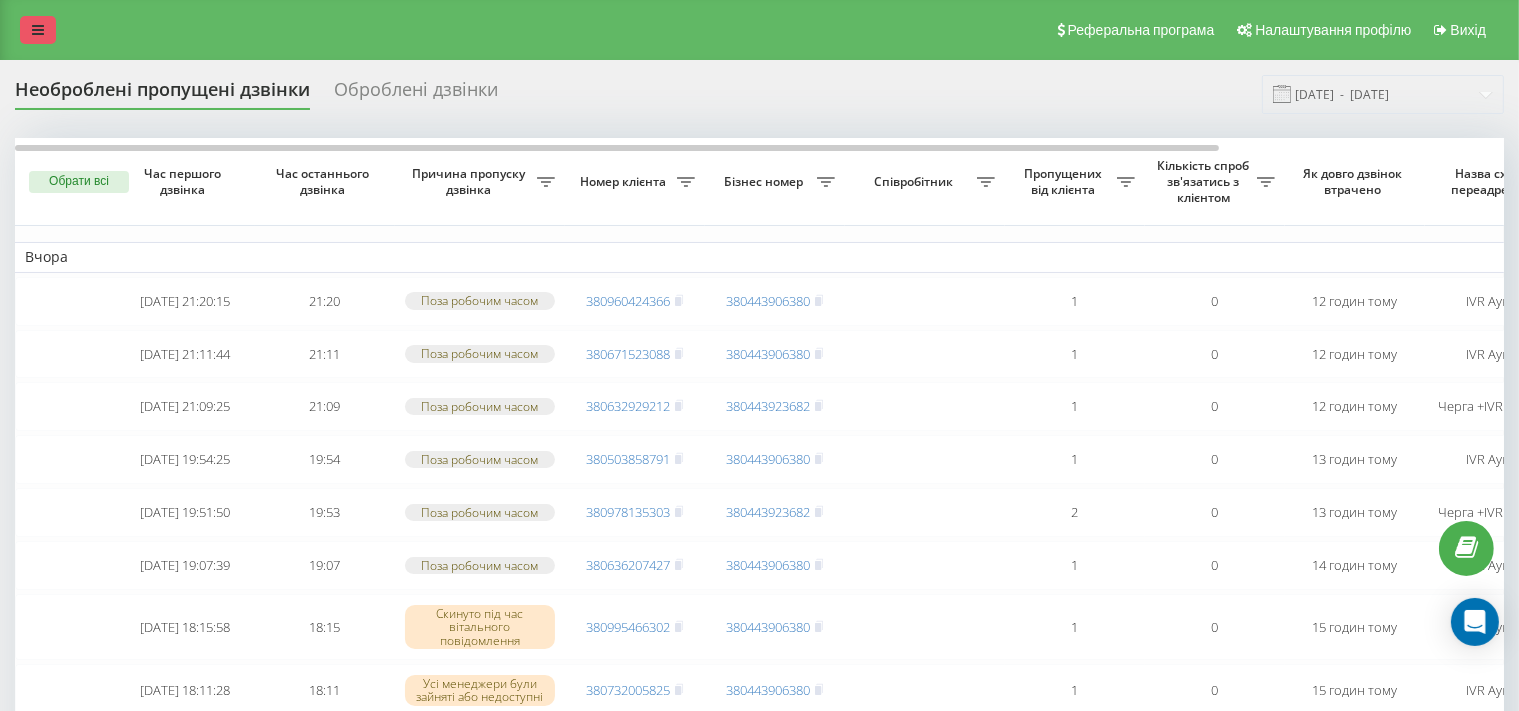 click at bounding box center [38, 30] 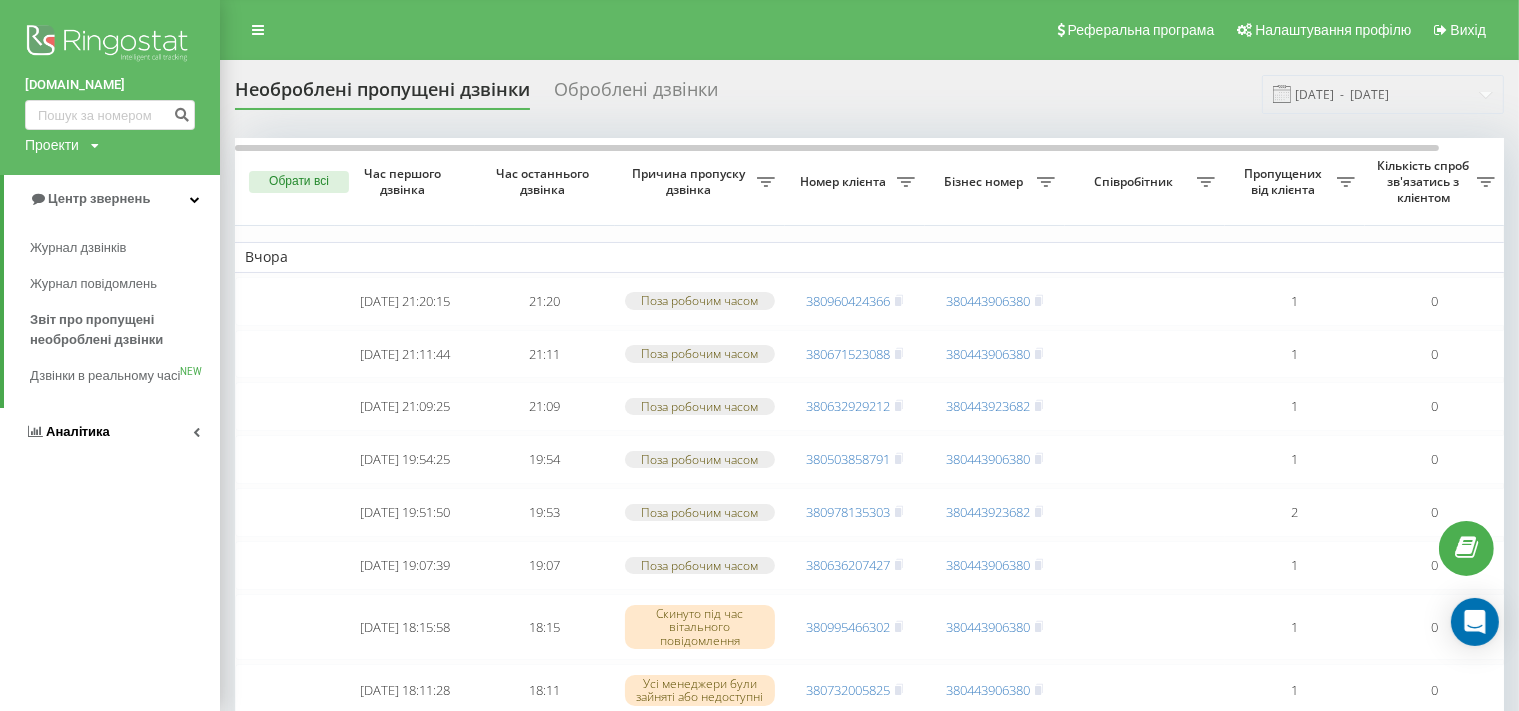 click on "Аналiтика" at bounding box center [110, 432] 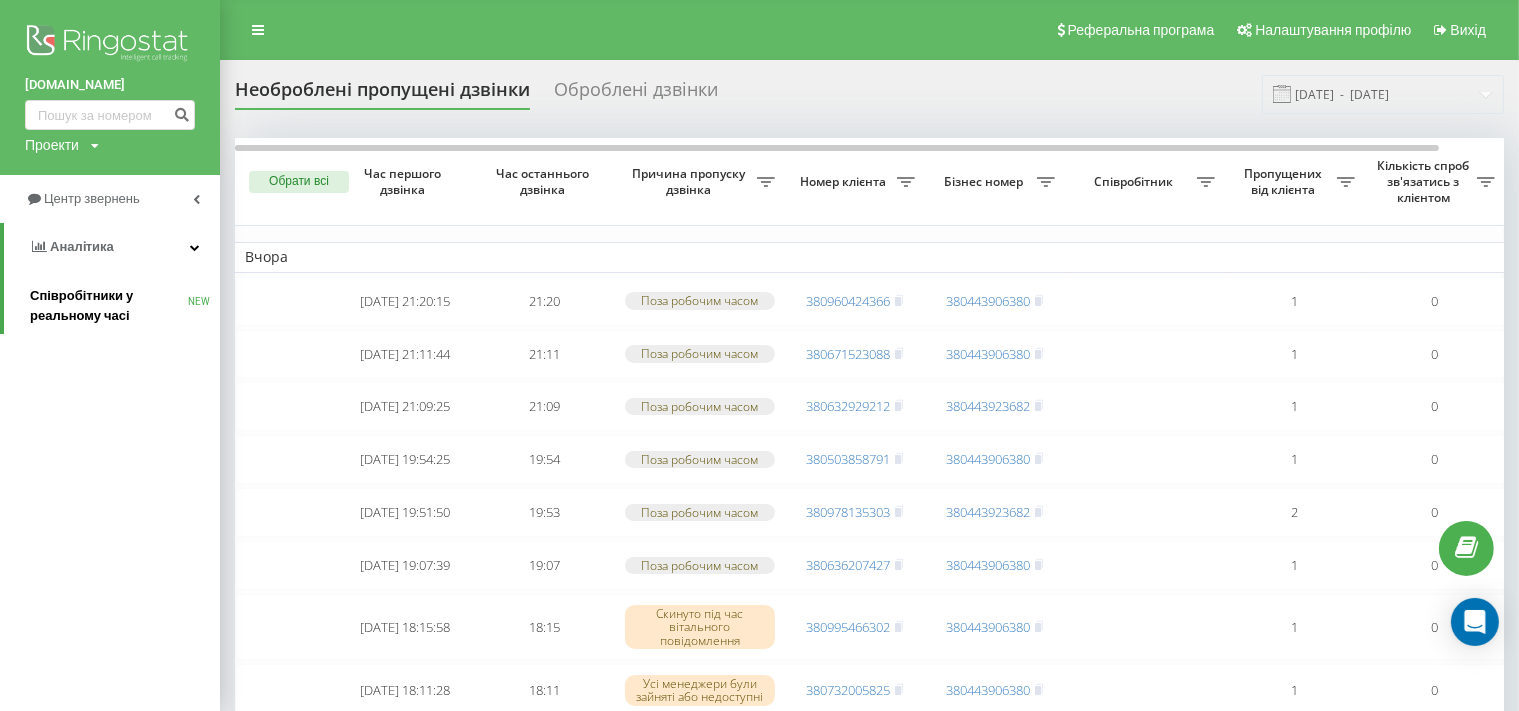 click on "Співробітники у реальному часі" at bounding box center [109, 306] 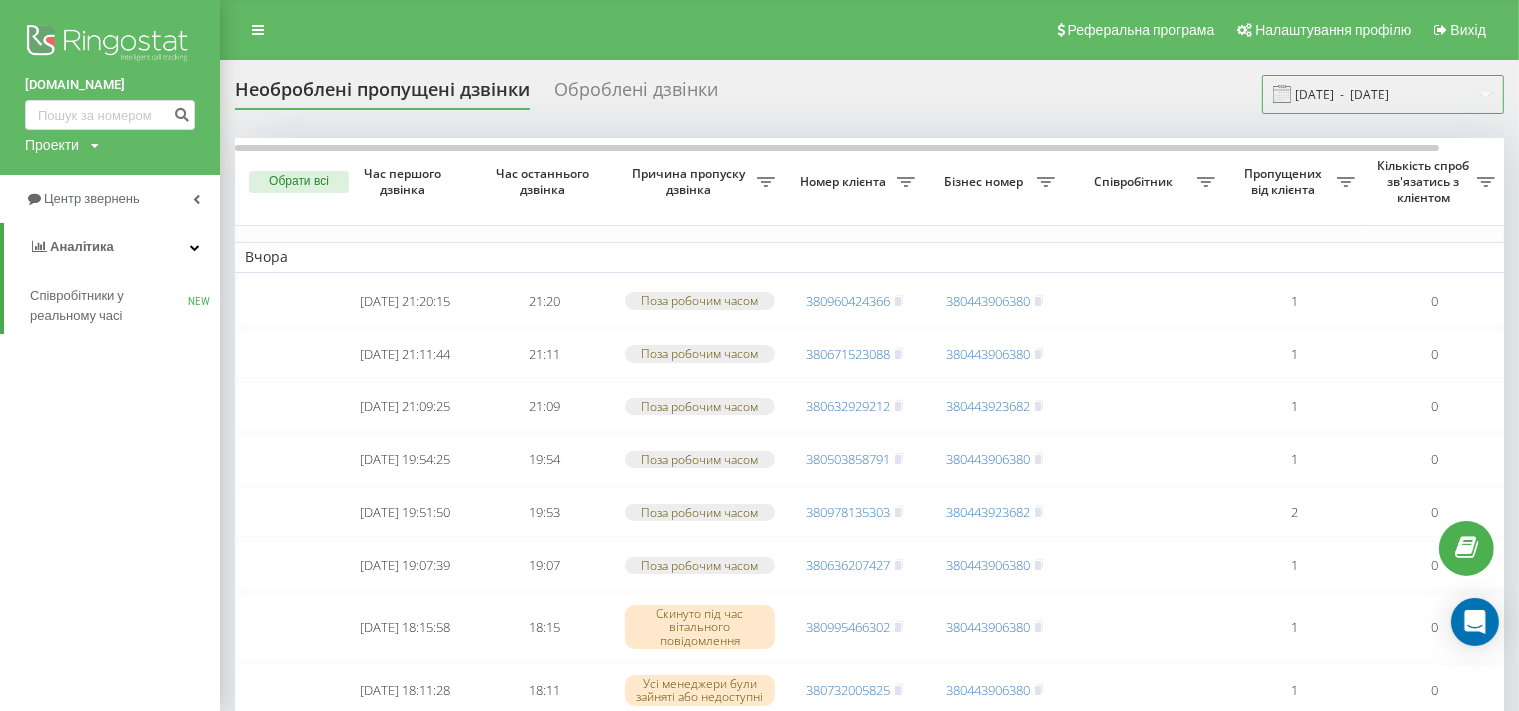 click on "09.07.2025  -  09.07.2025" at bounding box center (1383, 94) 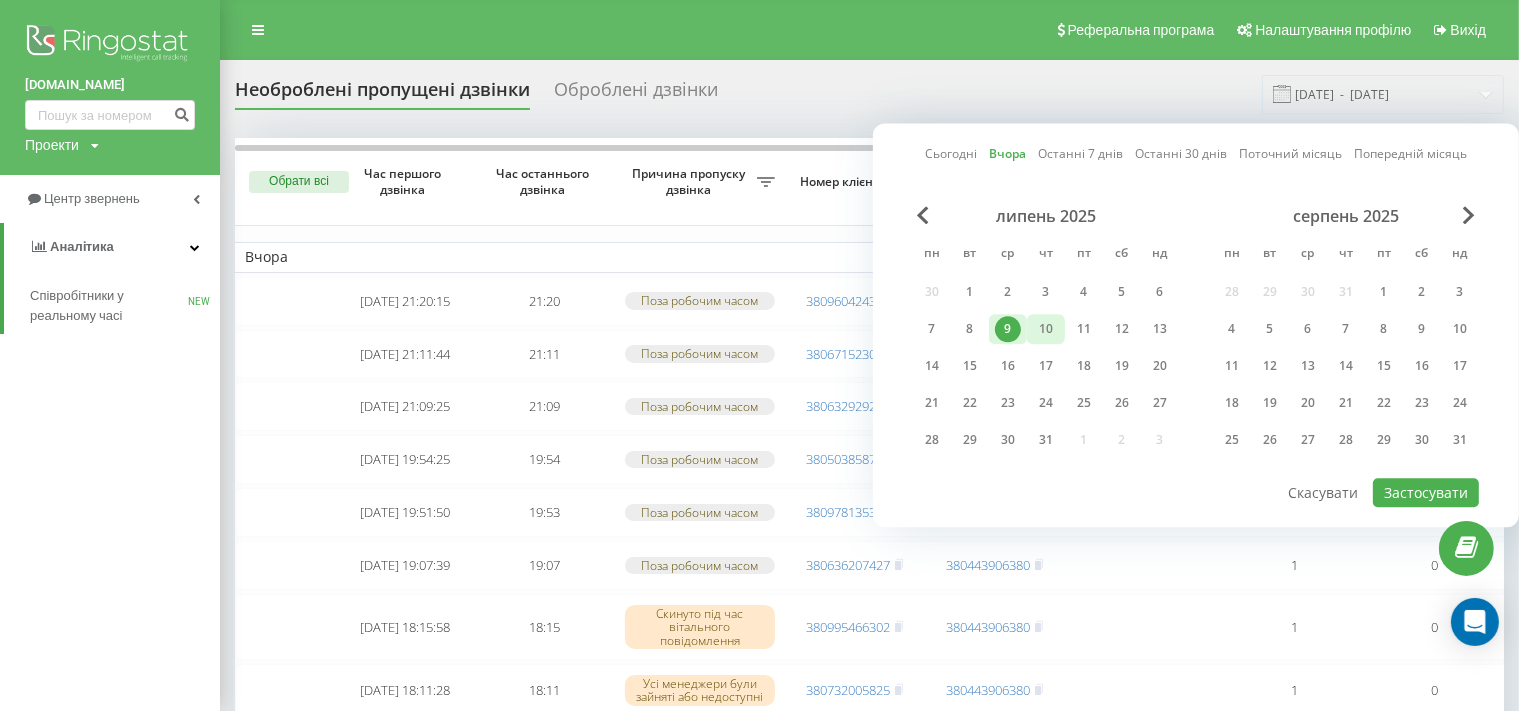 click on "10" at bounding box center (1046, 329) 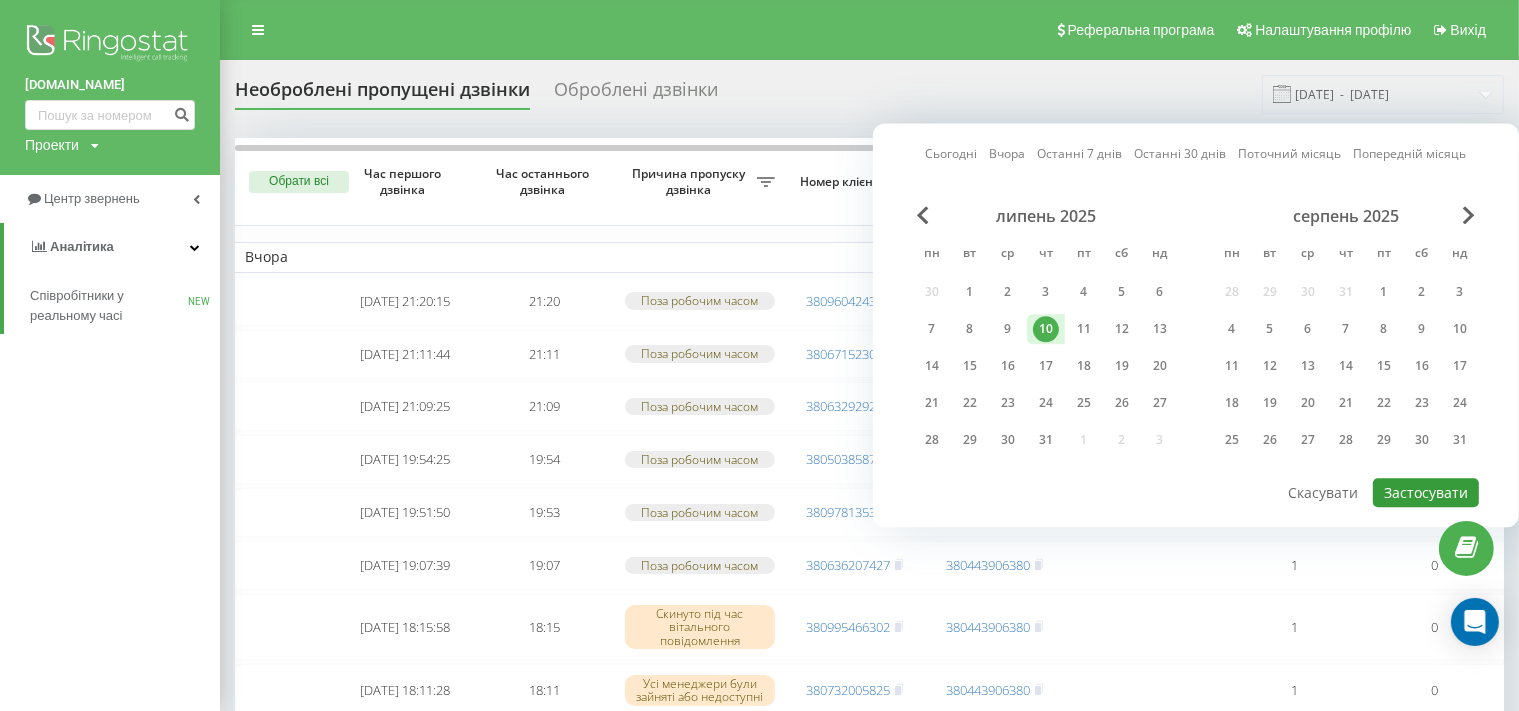 click on "Застосувати" at bounding box center [1426, 492] 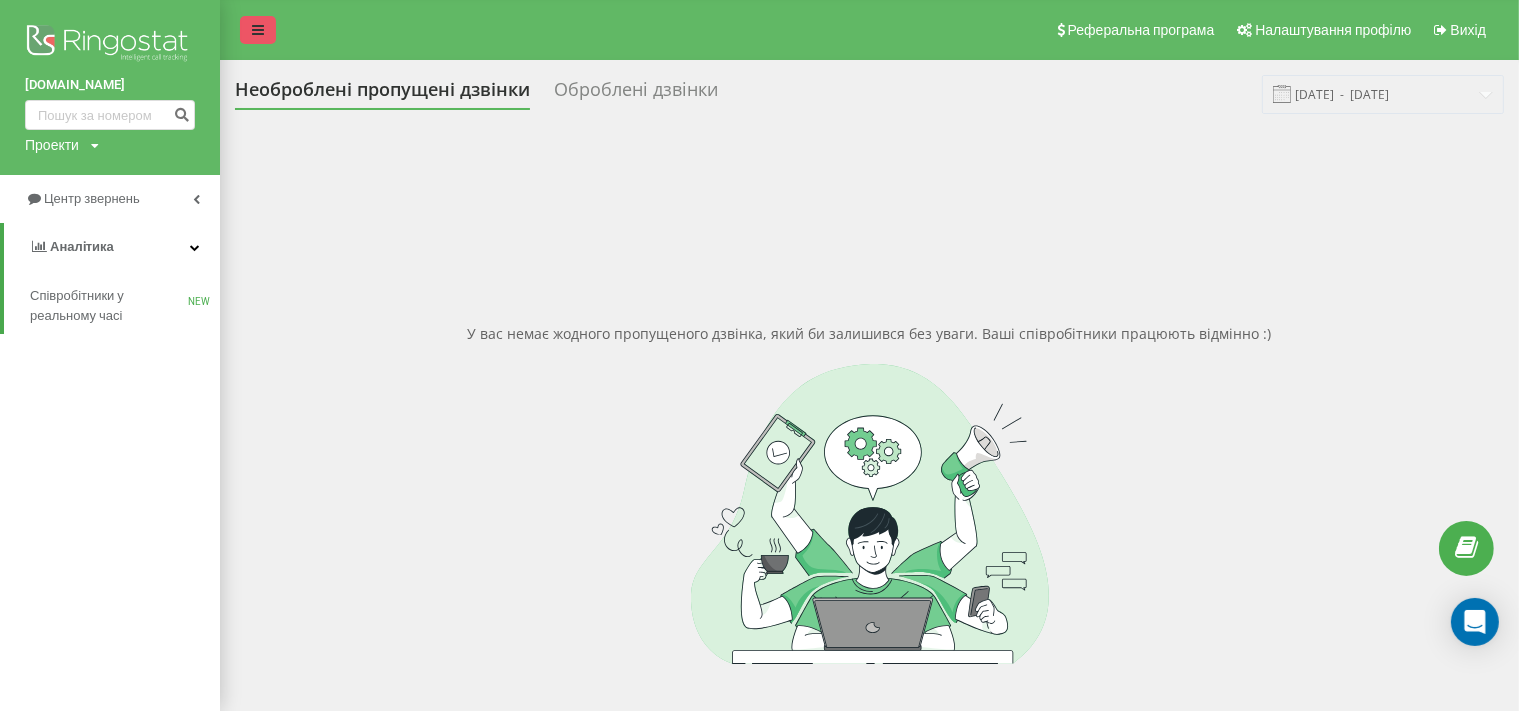 click at bounding box center [258, 30] 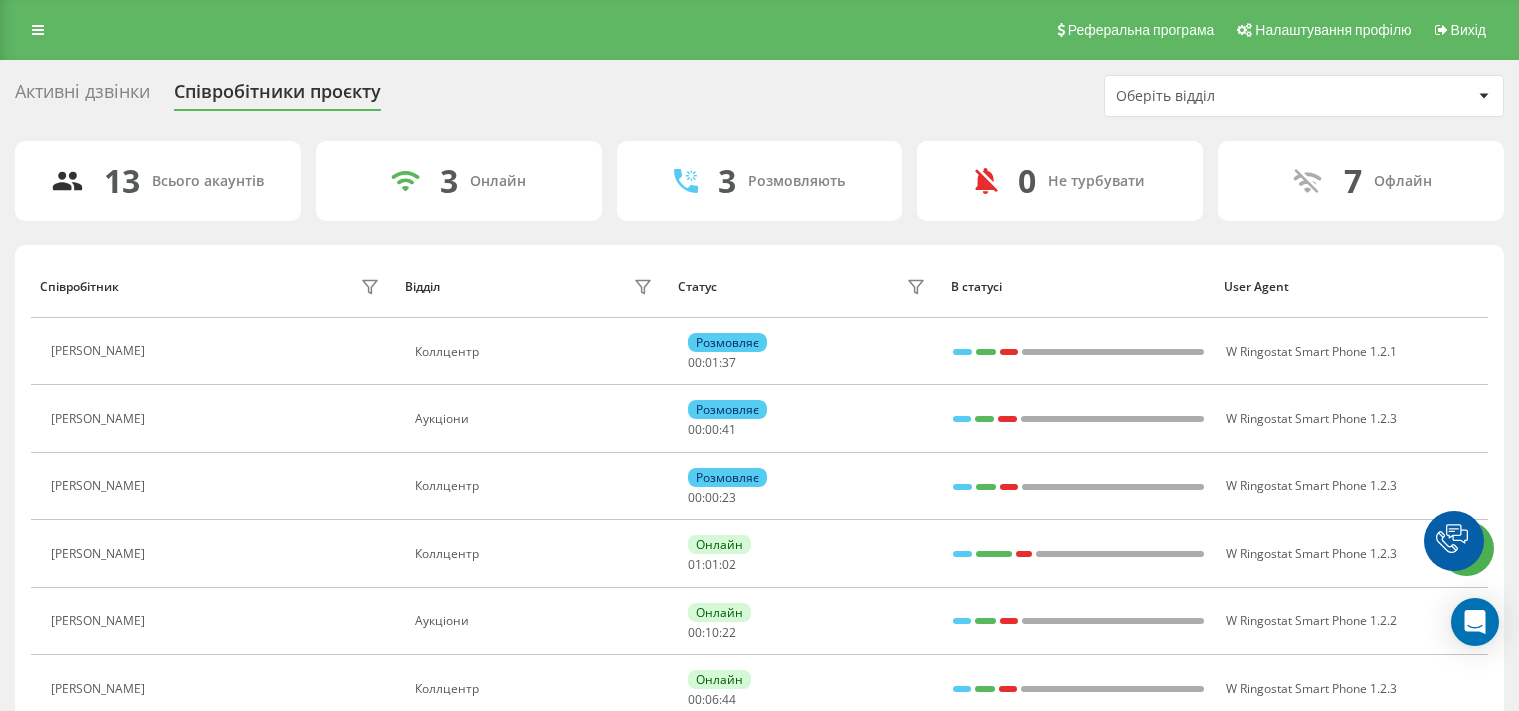 scroll, scrollTop: 0, scrollLeft: 0, axis: both 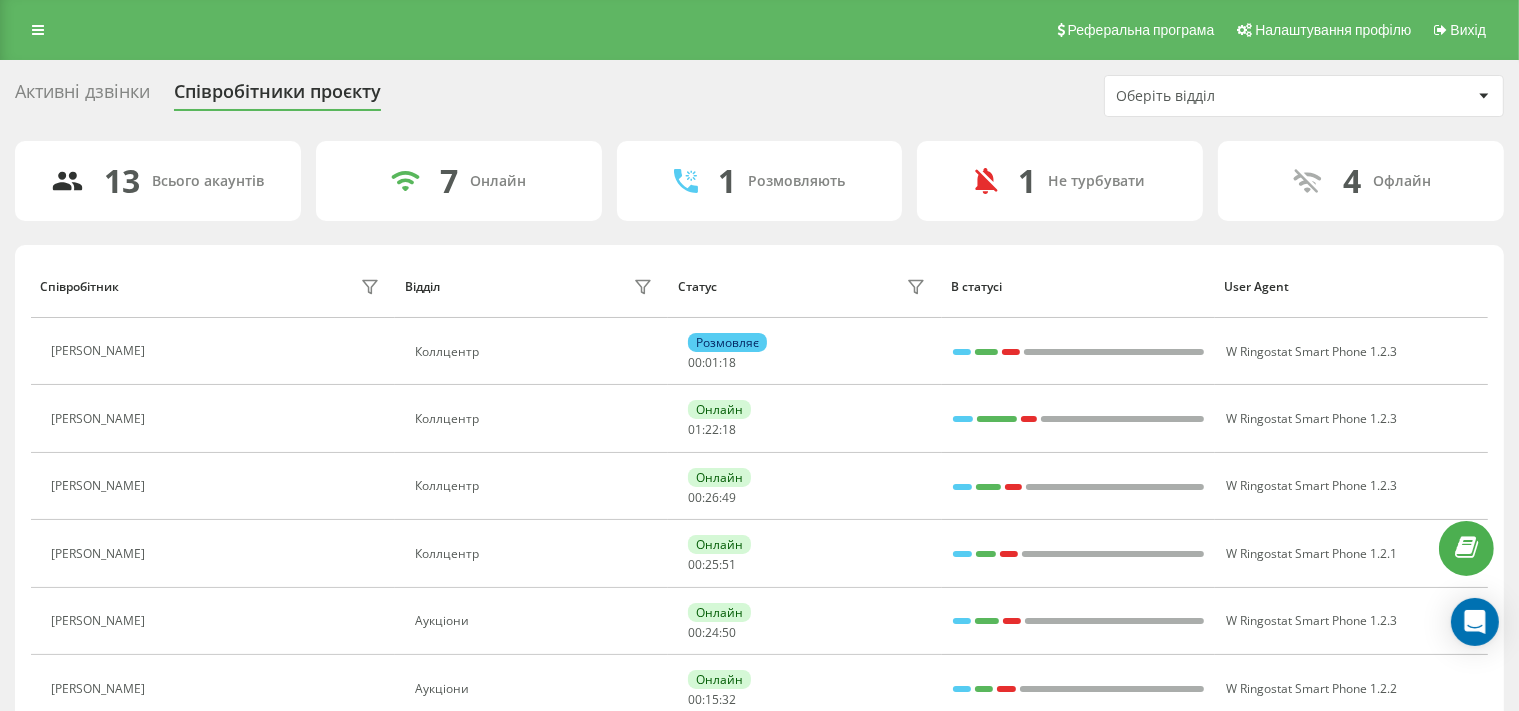 click on "Активні дзвінки Співробітники проєкту Оберіть відділ" at bounding box center (759, 96) 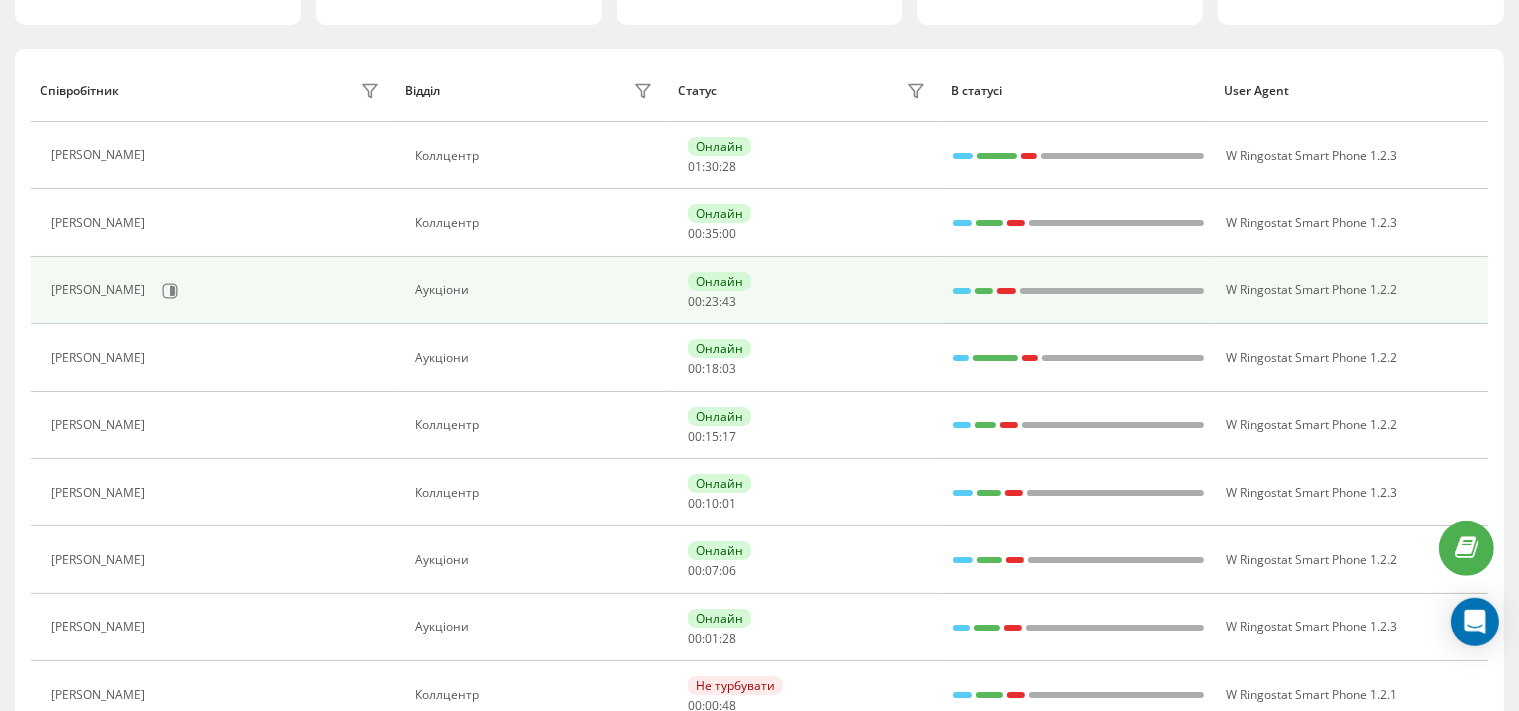 scroll, scrollTop: 105, scrollLeft: 0, axis: vertical 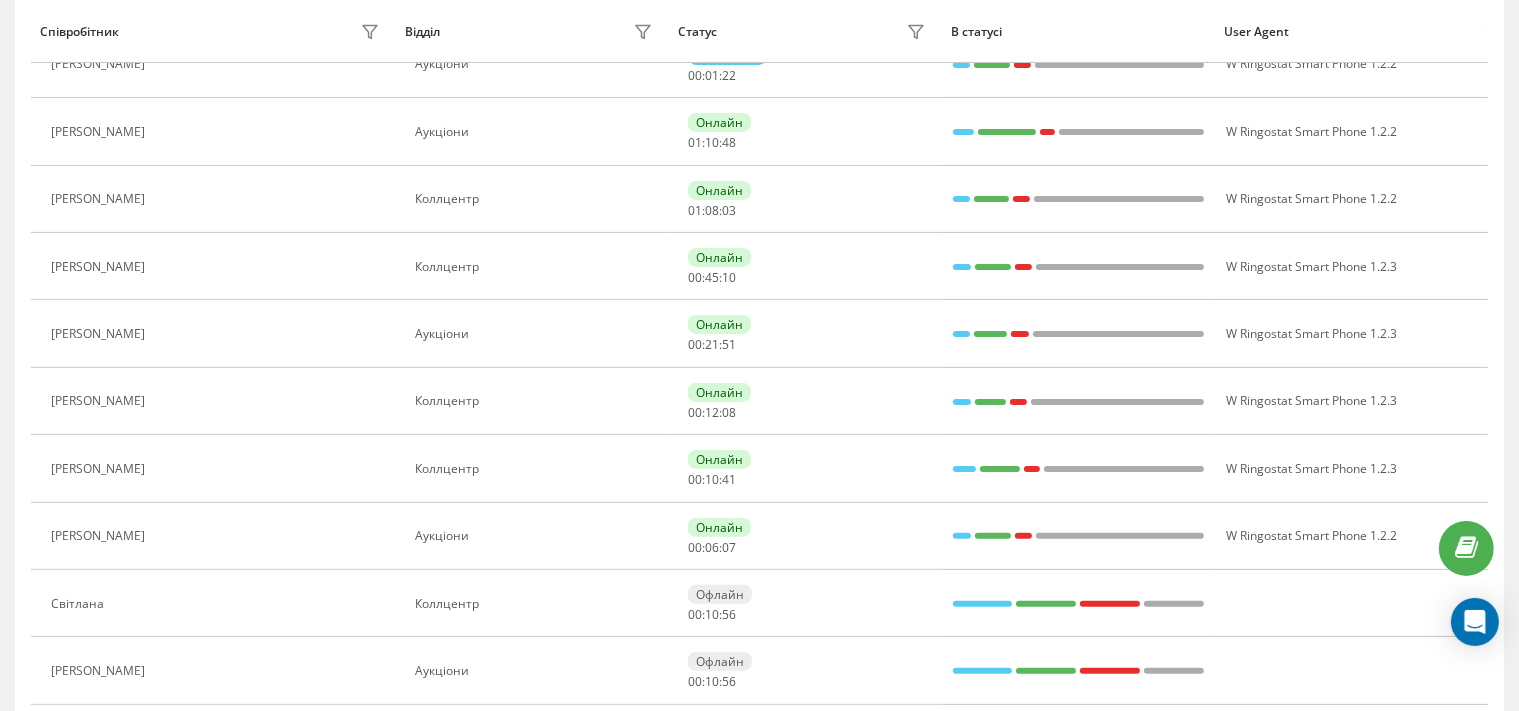 click 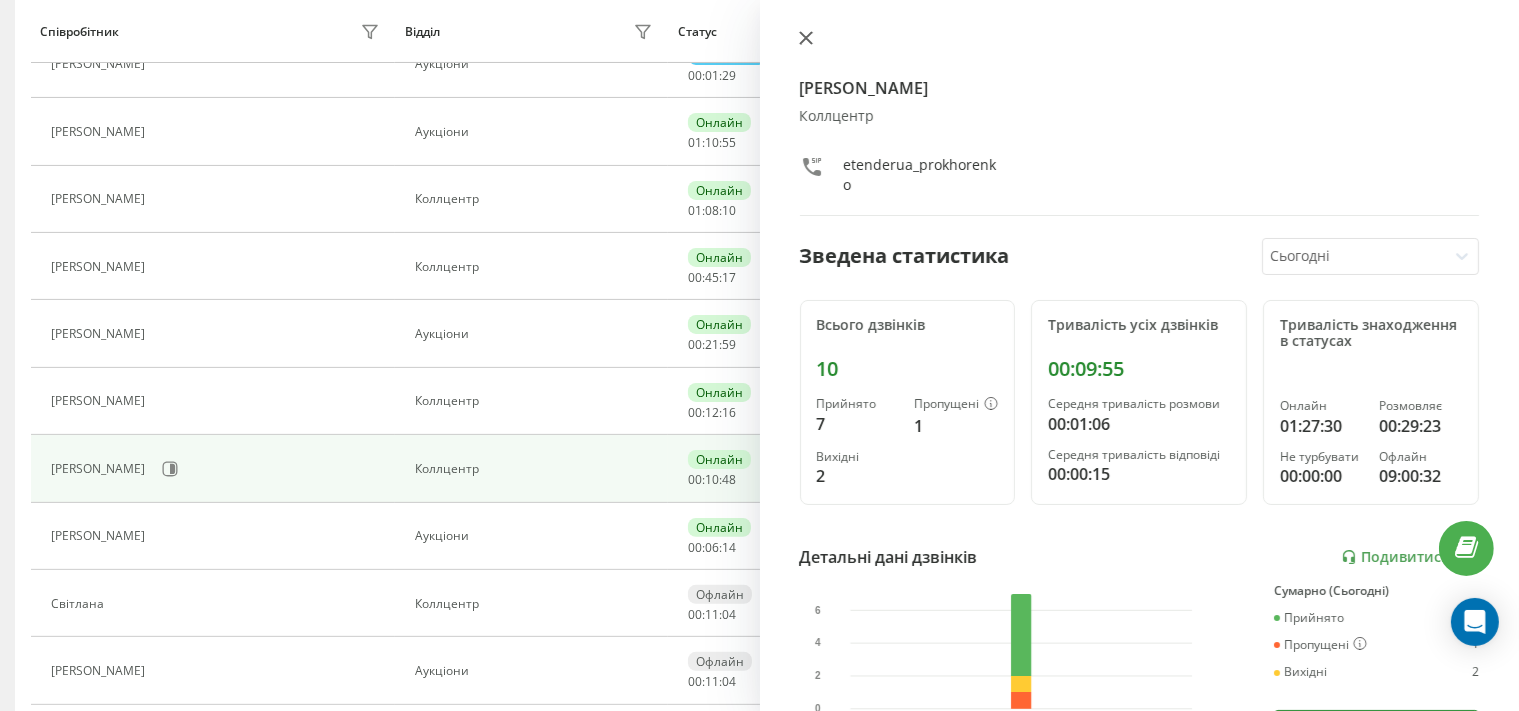 click 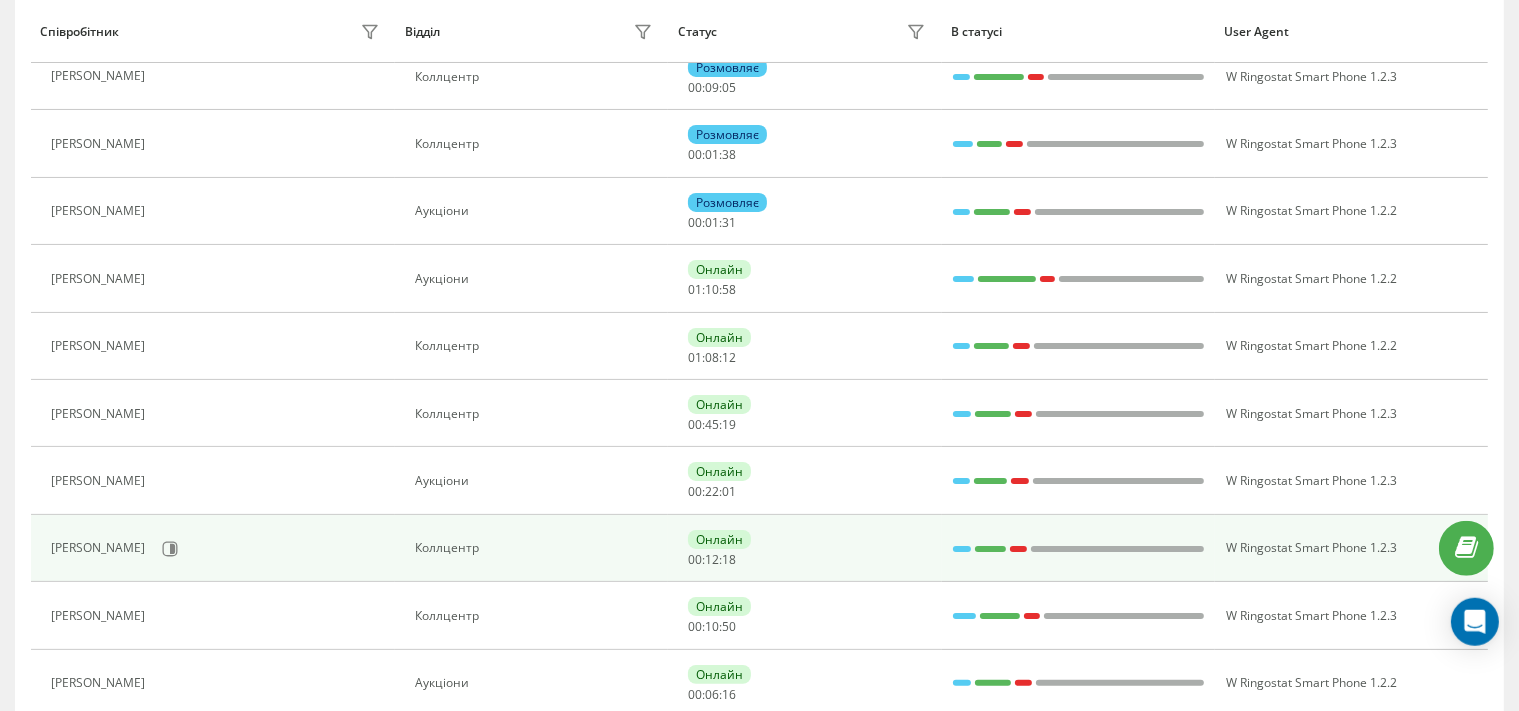 scroll, scrollTop: 211, scrollLeft: 0, axis: vertical 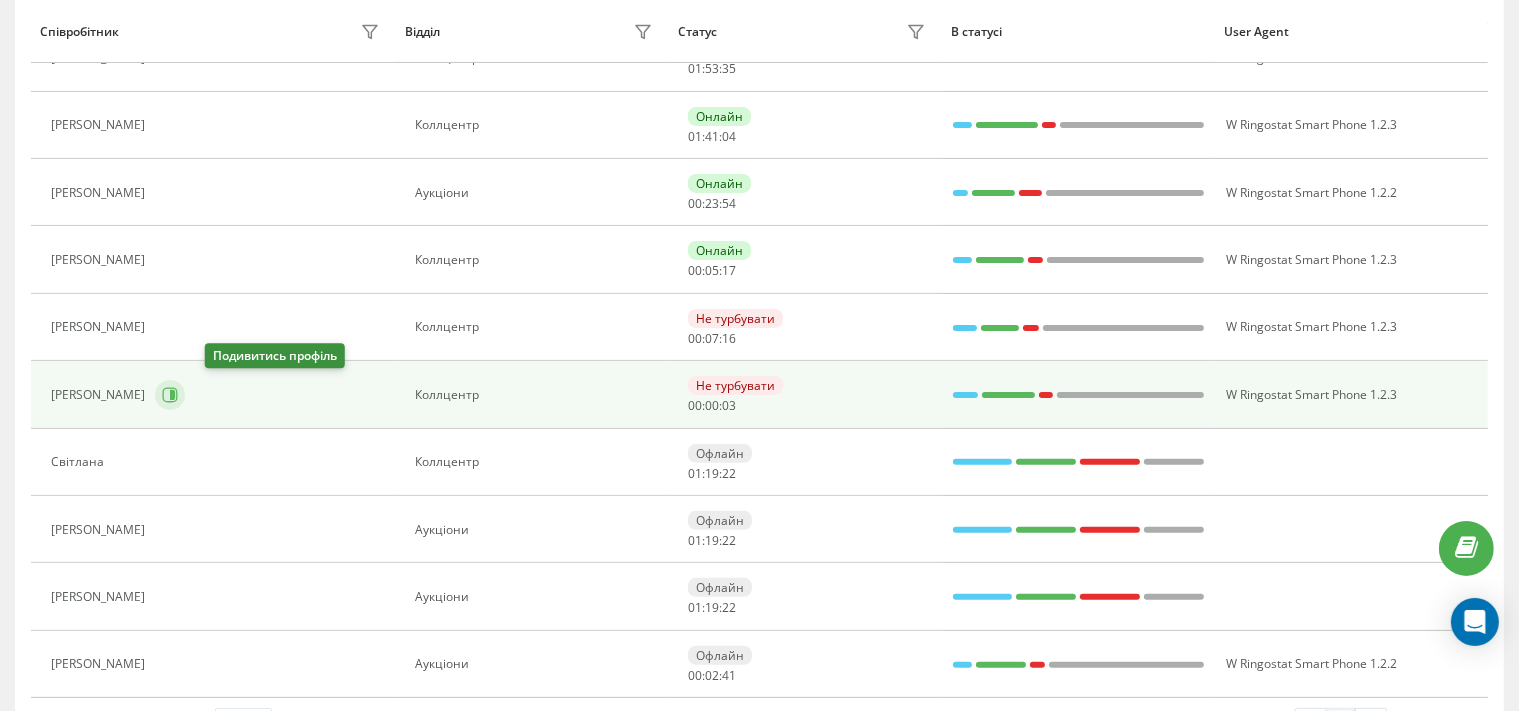 click 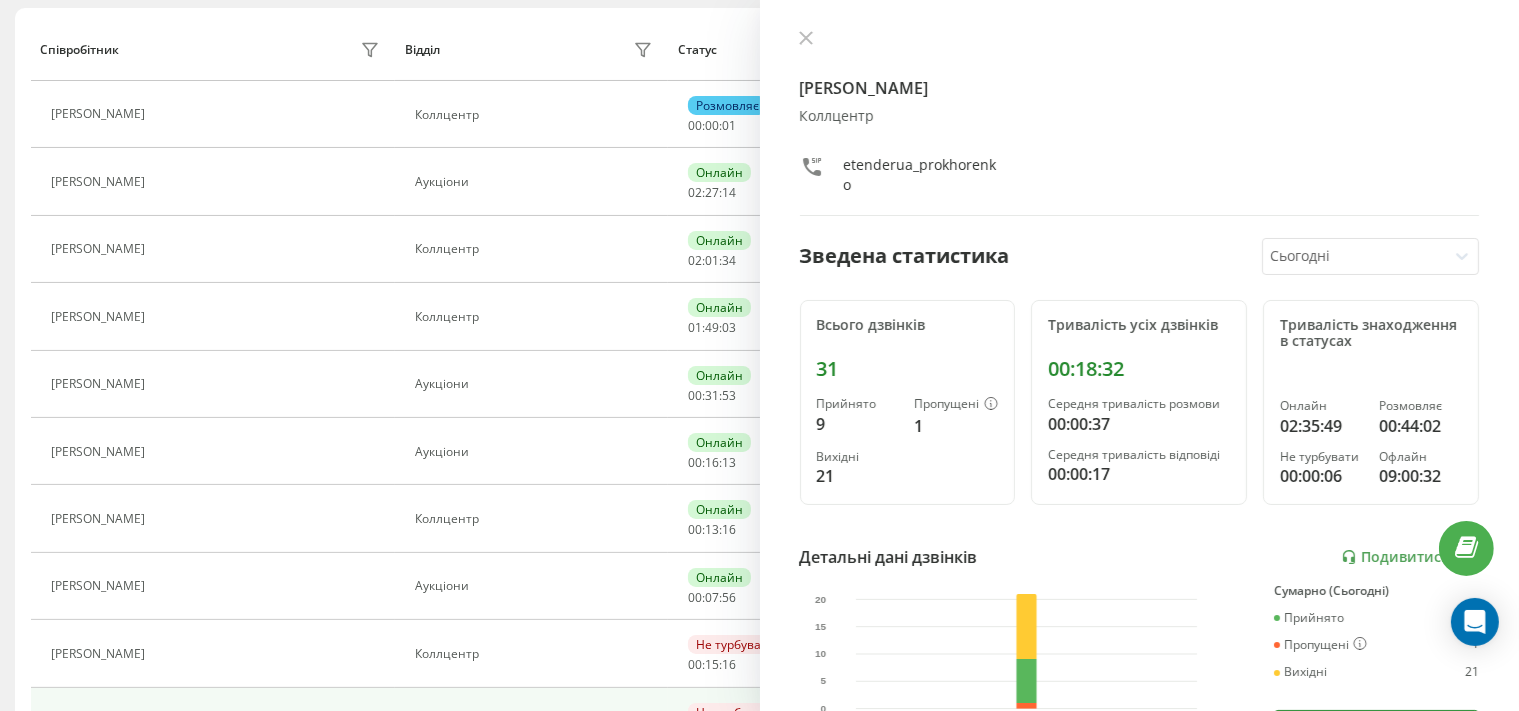 scroll, scrollTop: 170, scrollLeft: 0, axis: vertical 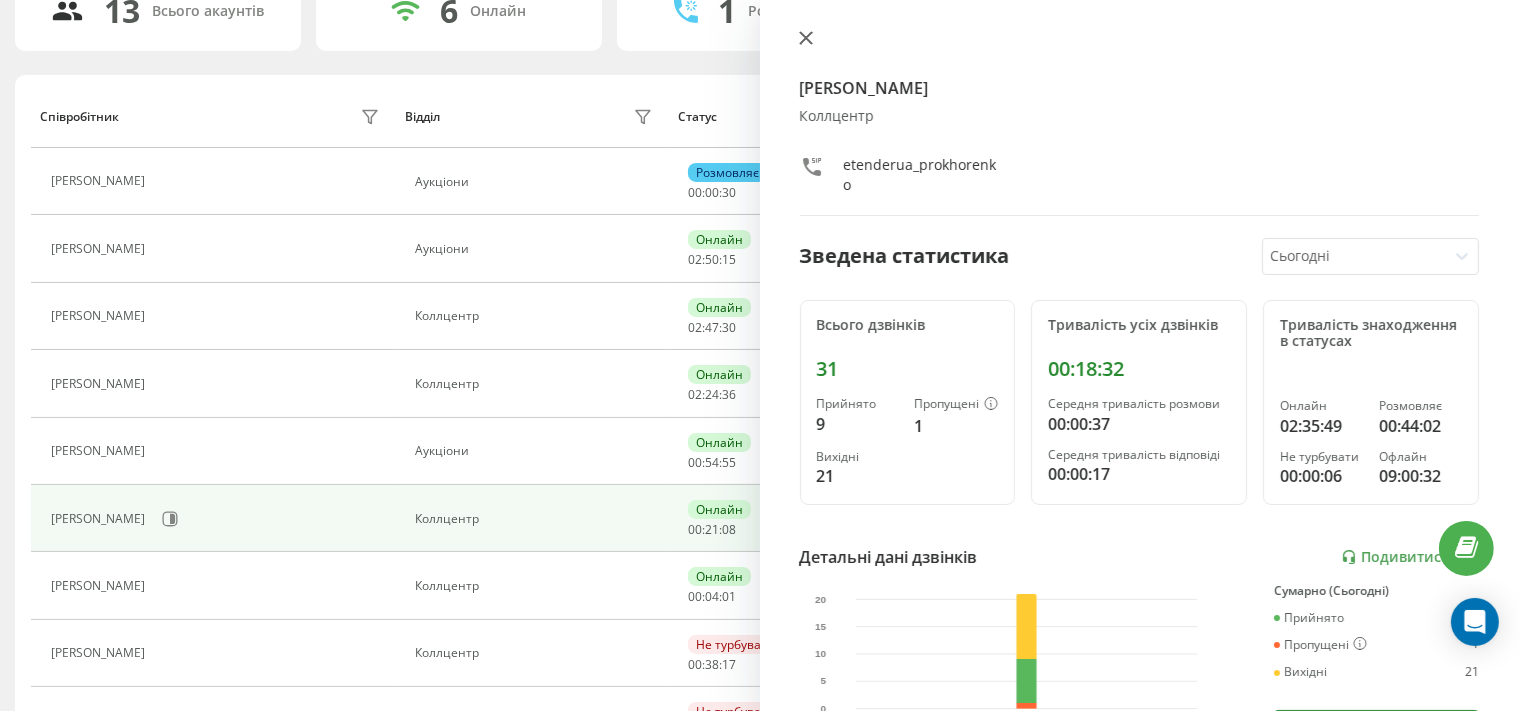click 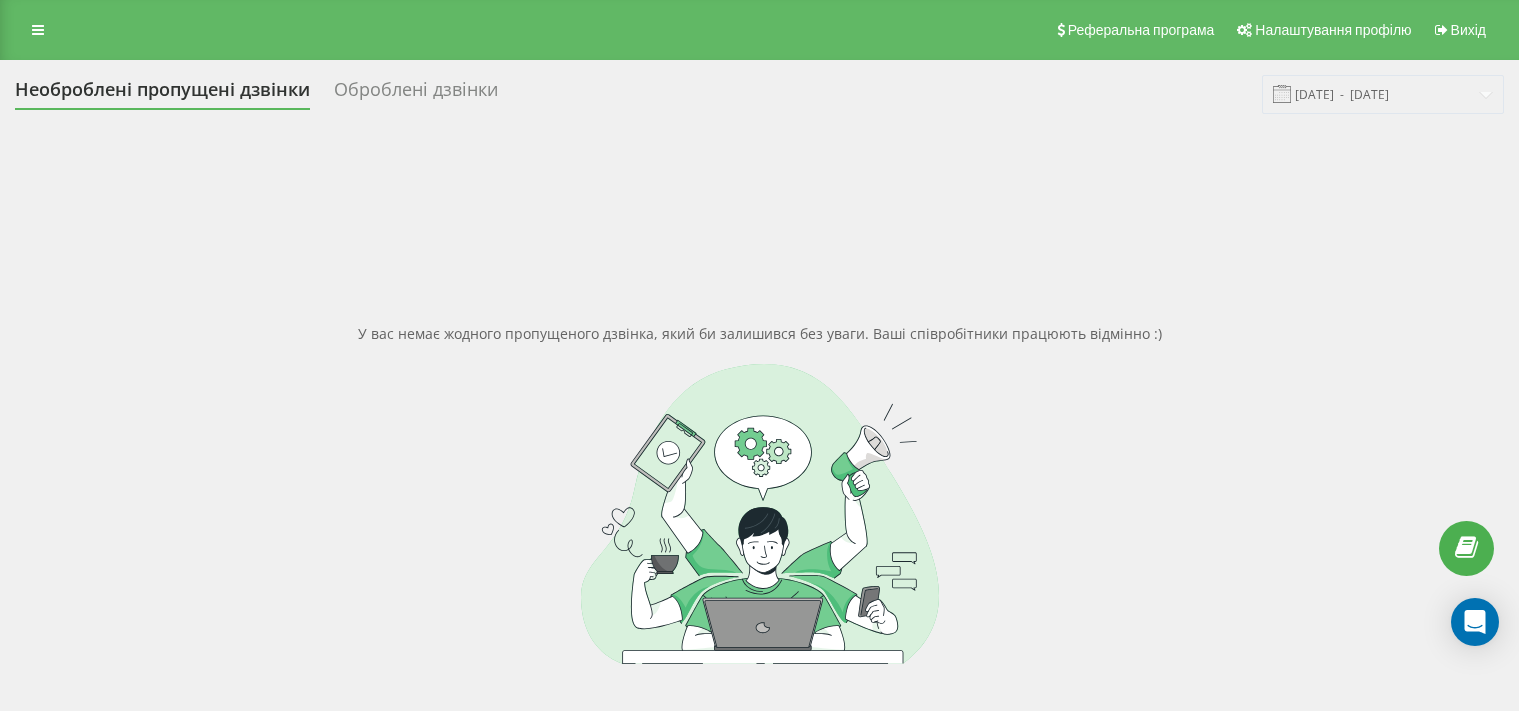 scroll, scrollTop: 0, scrollLeft: 0, axis: both 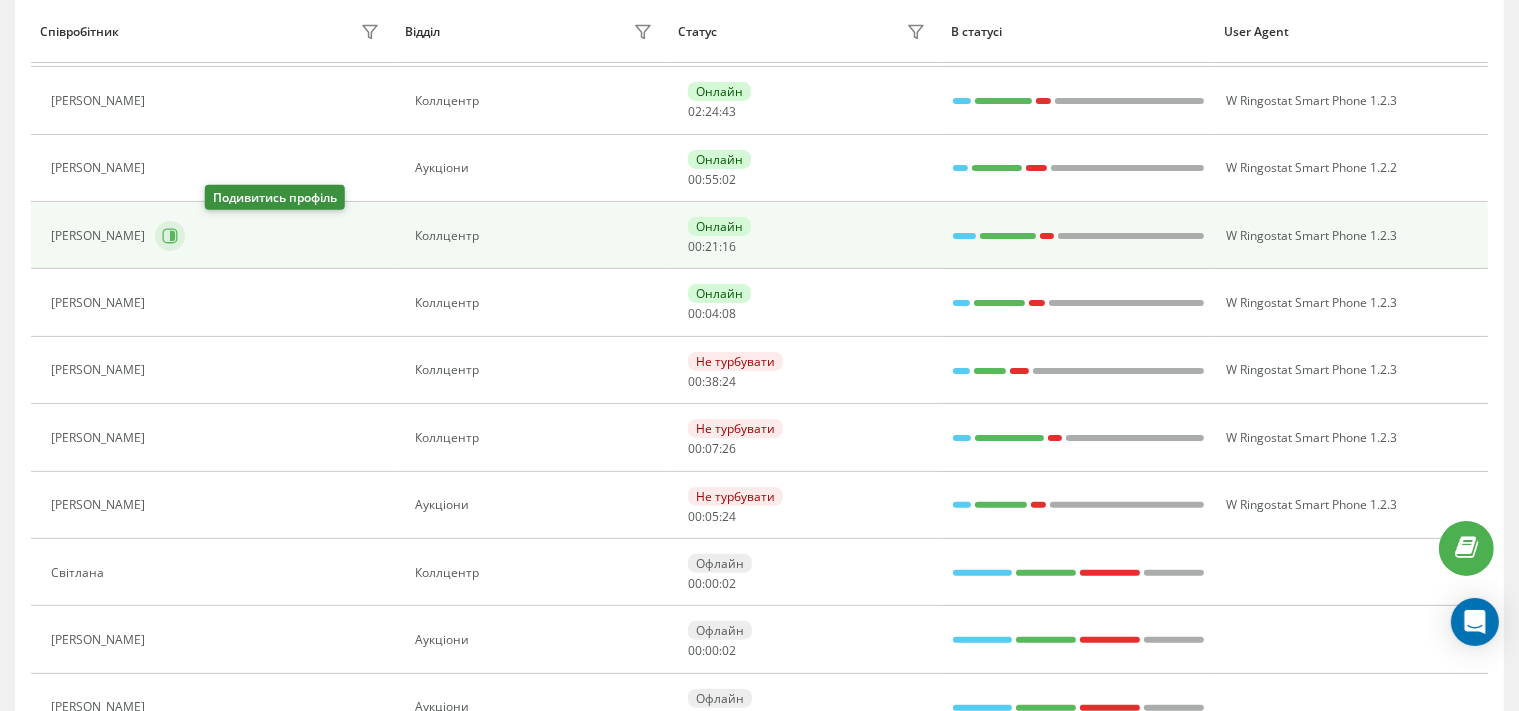 click 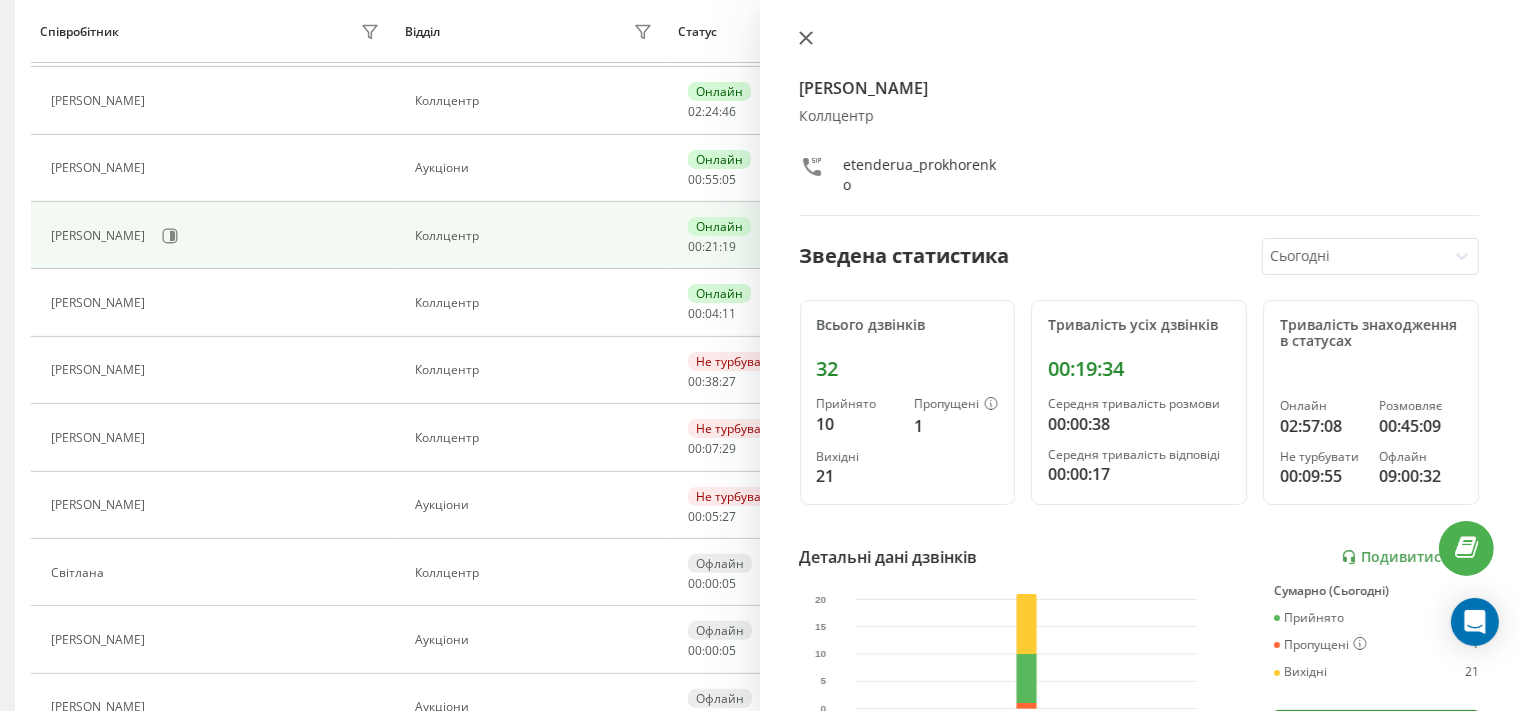 click 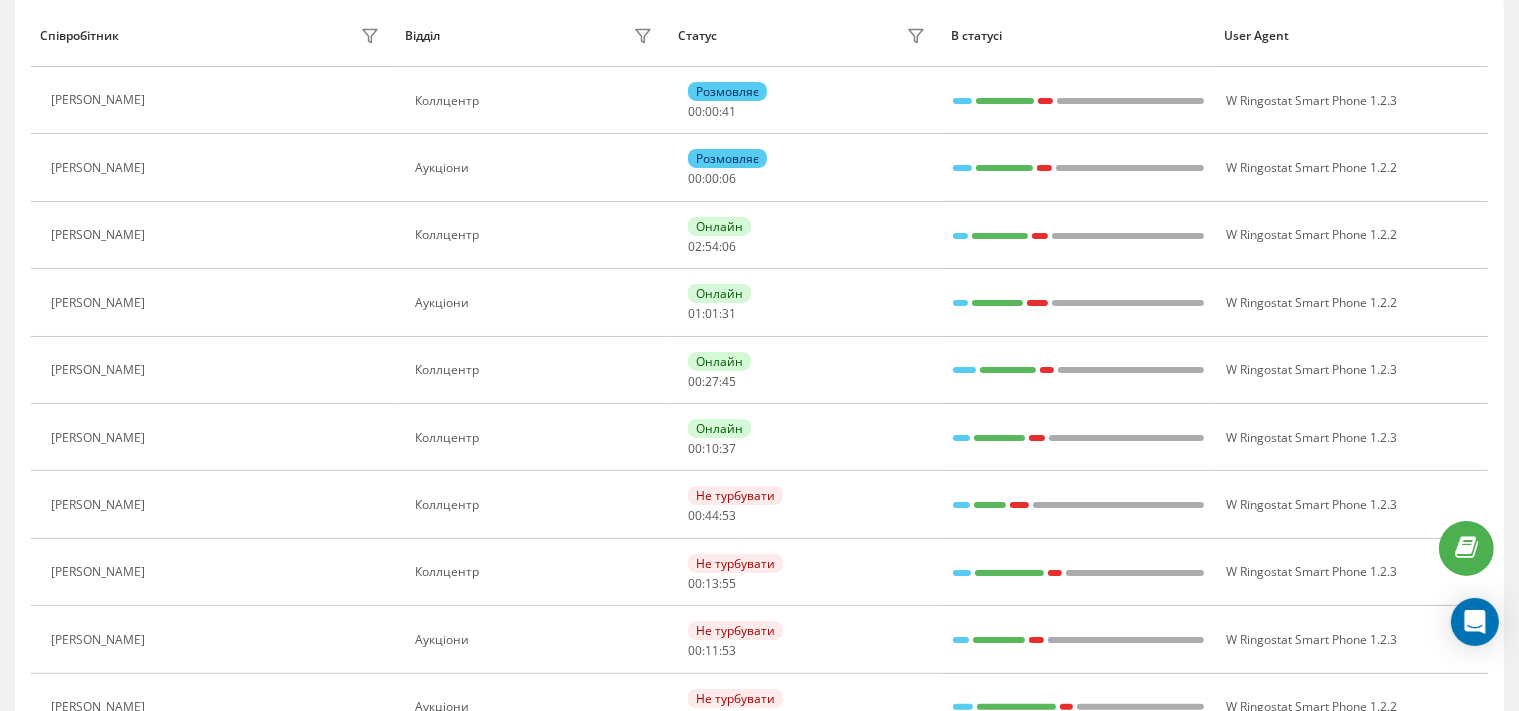 scroll, scrollTop: 184, scrollLeft: 0, axis: vertical 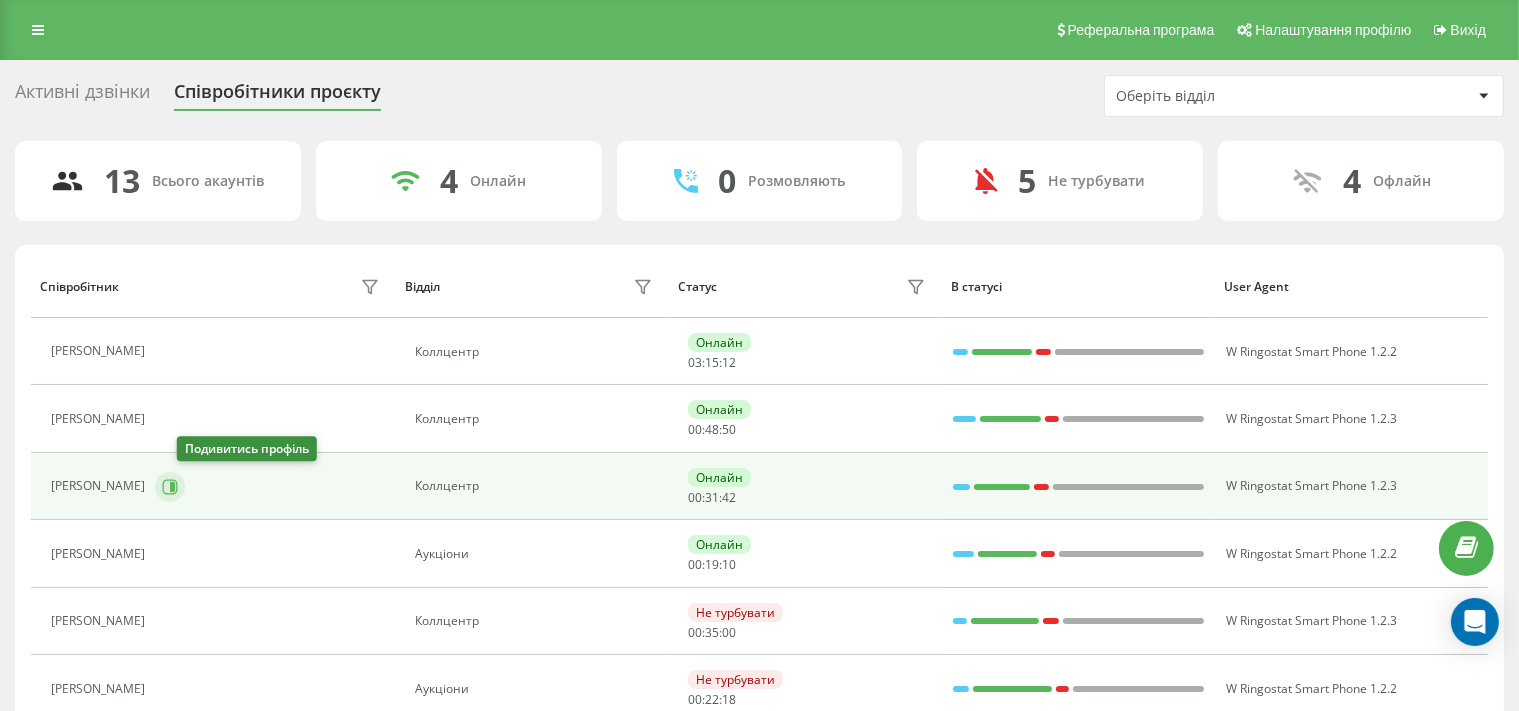 click 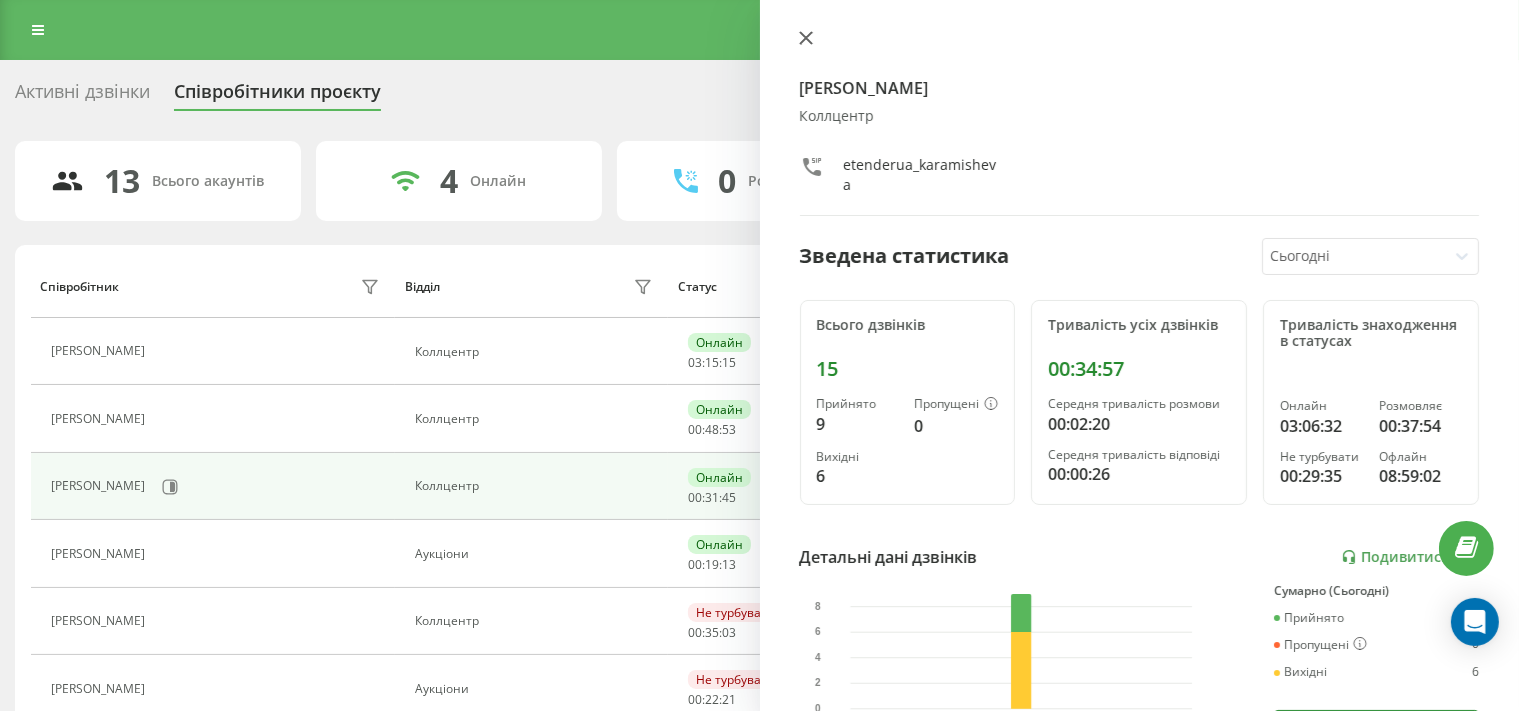 click at bounding box center [806, 39] 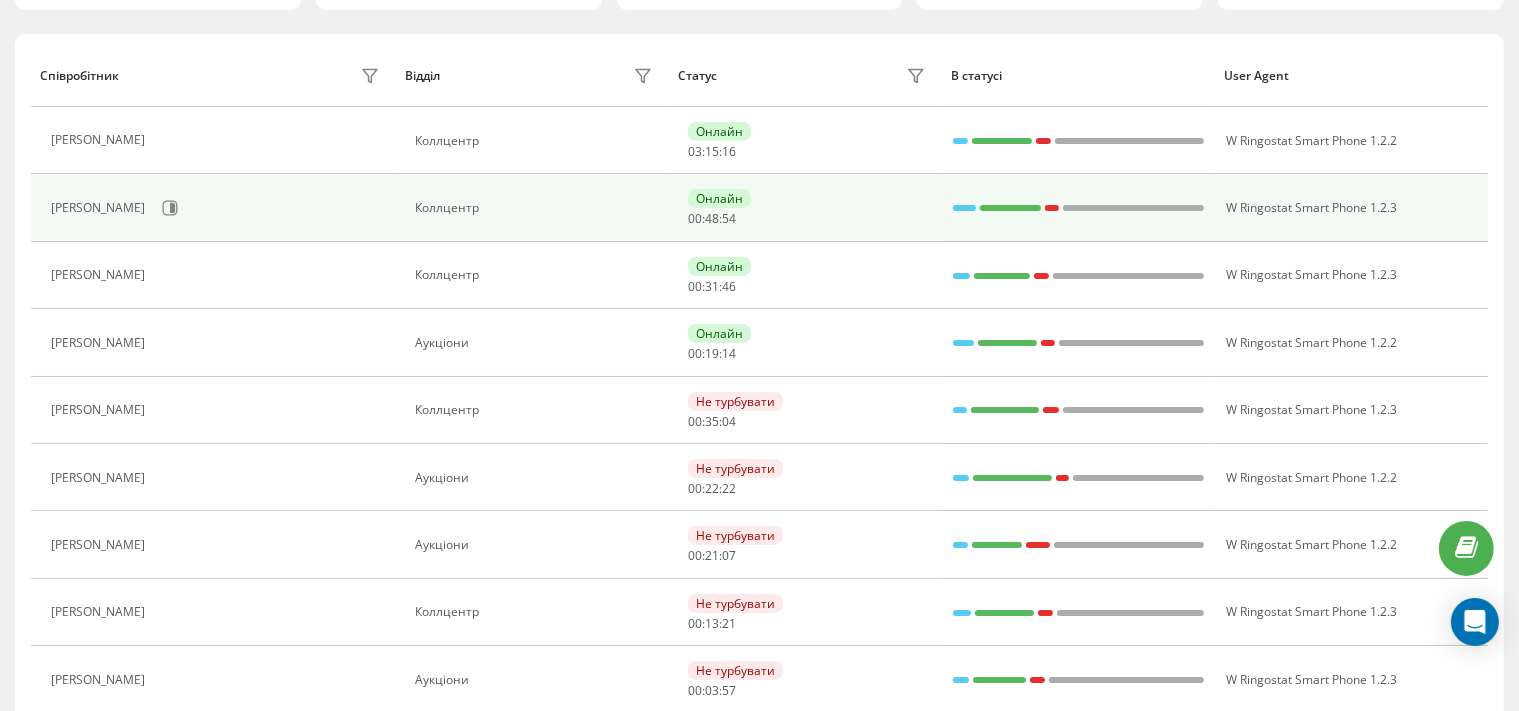 scroll, scrollTop: 316, scrollLeft: 0, axis: vertical 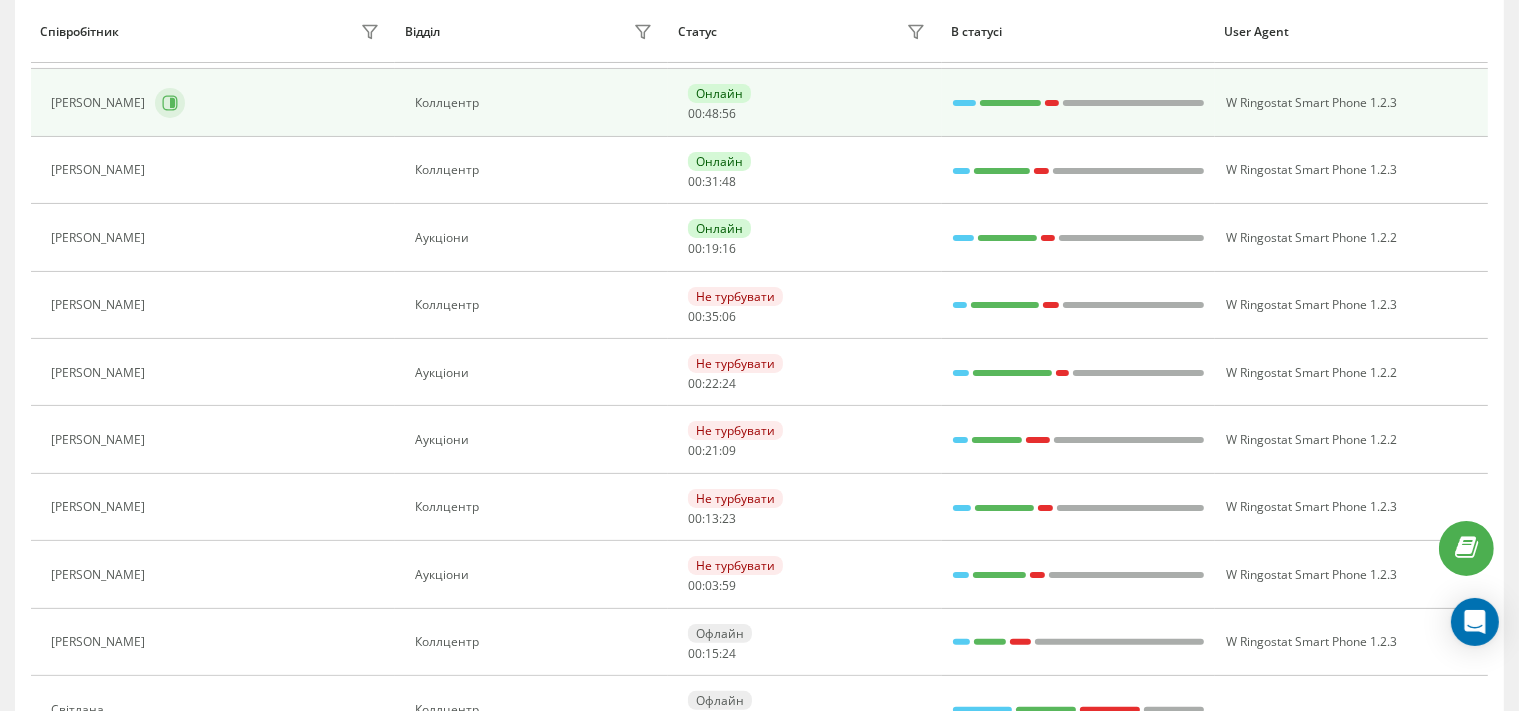 click at bounding box center (170, 103) 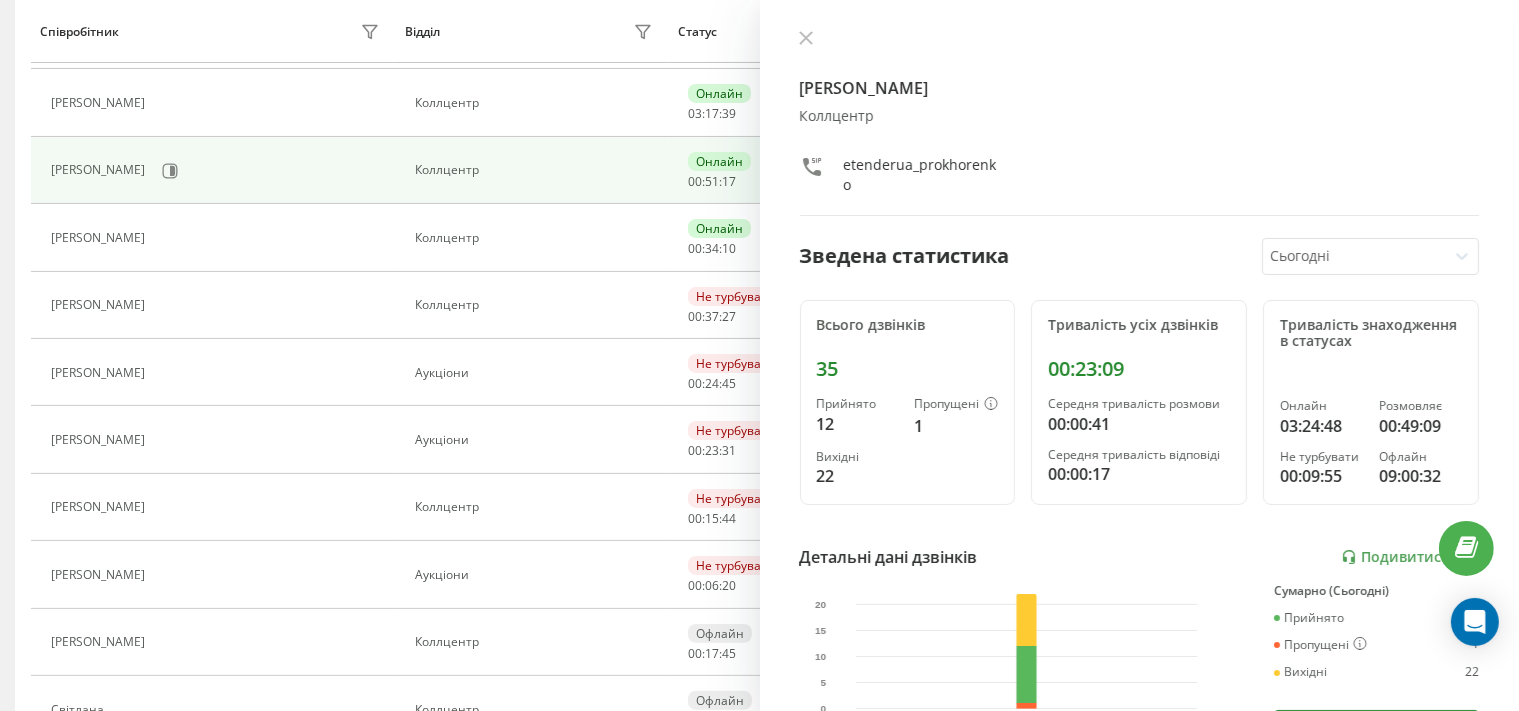 scroll, scrollTop: 115, scrollLeft: 0, axis: vertical 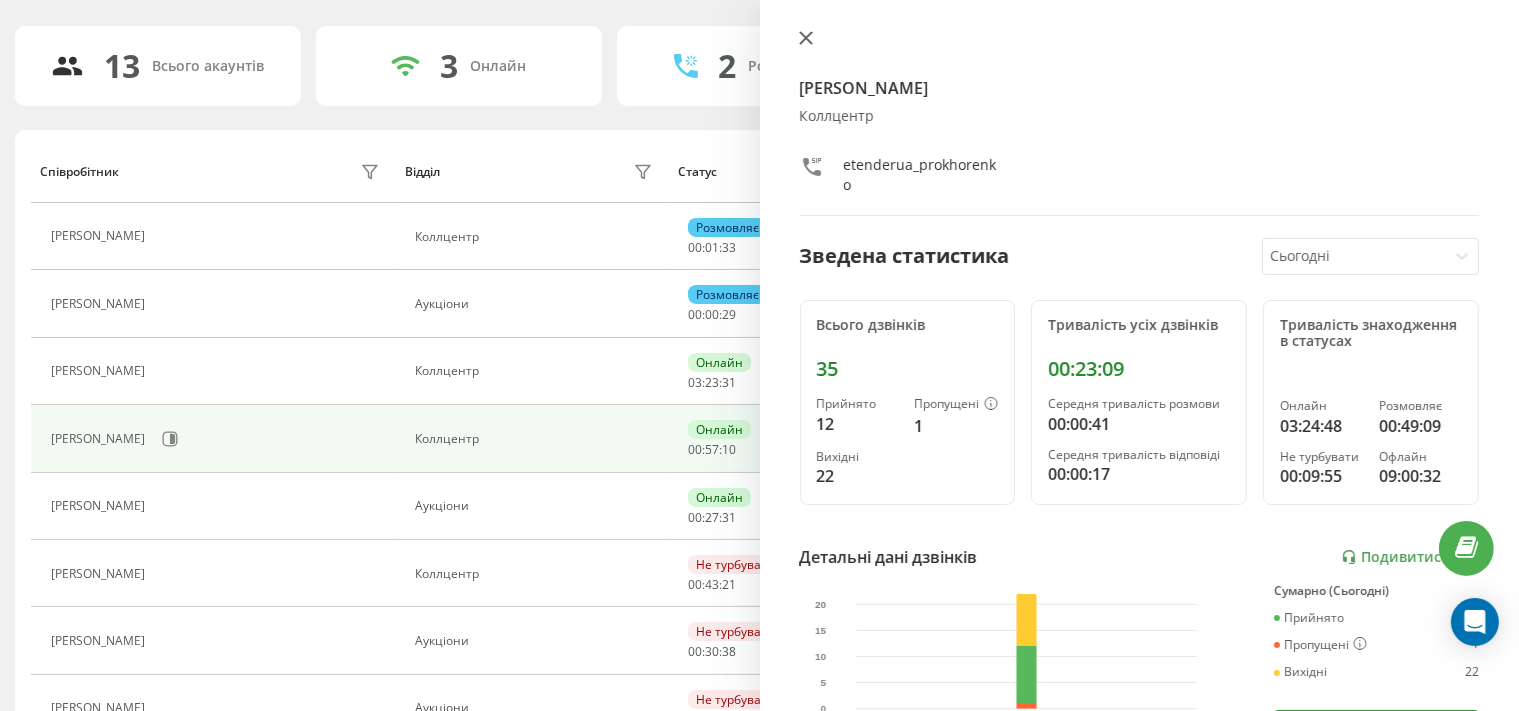click 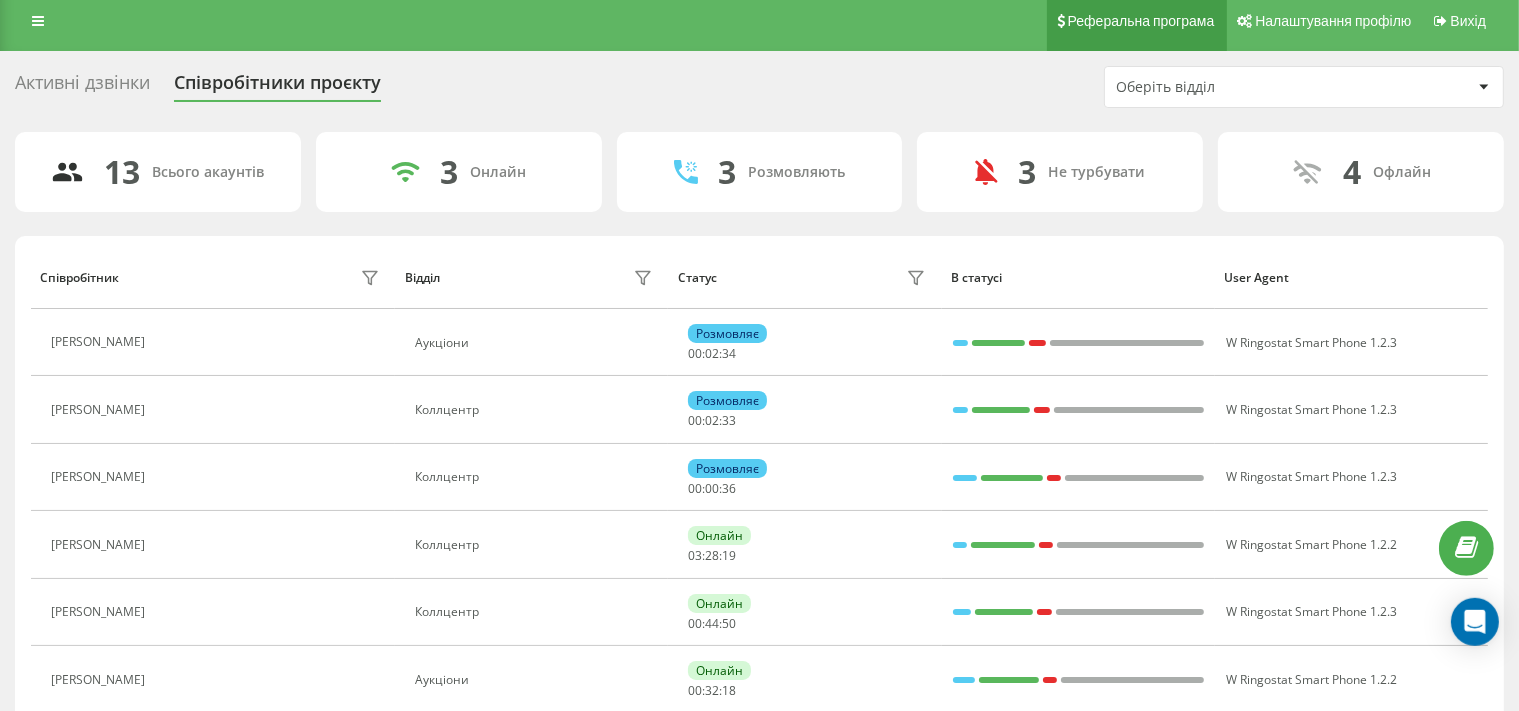 scroll, scrollTop: 0, scrollLeft: 0, axis: both 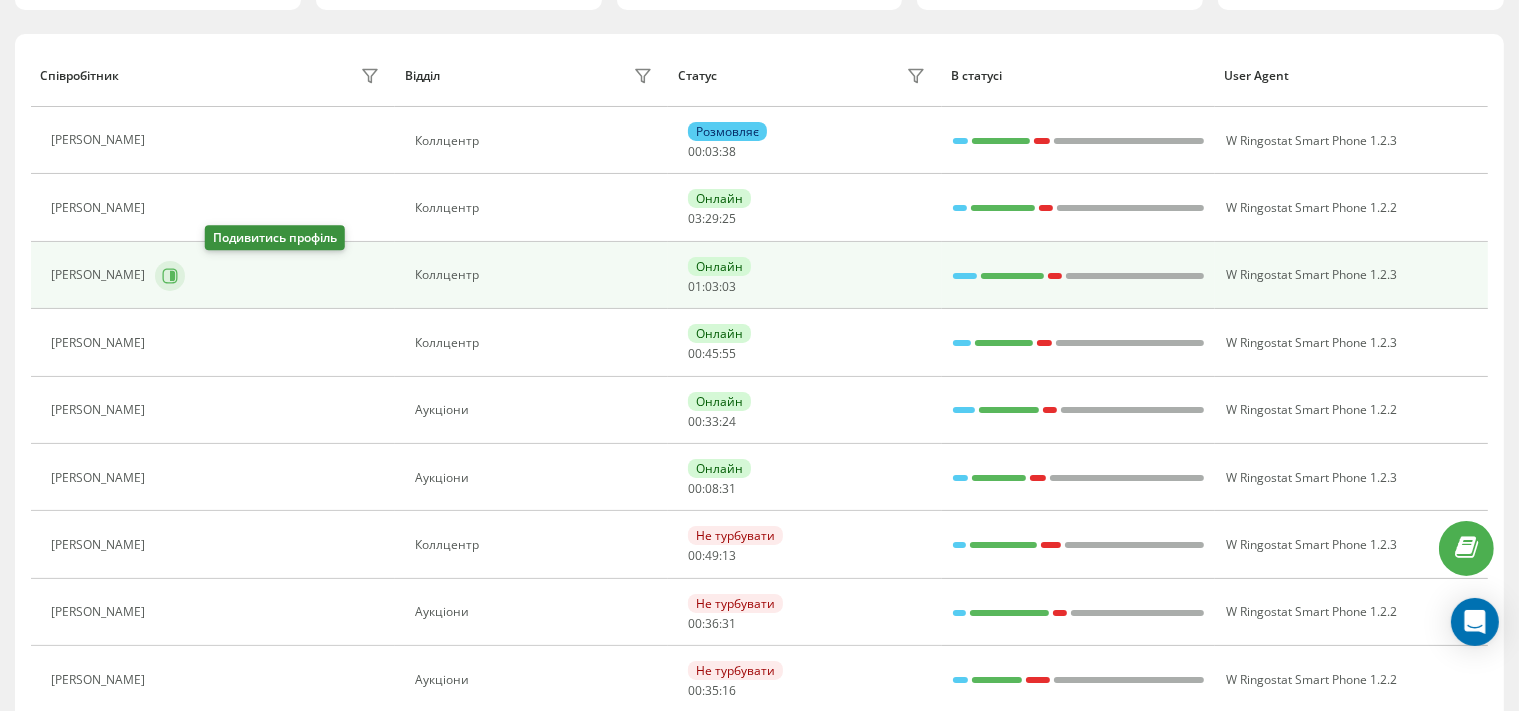 click at bounding box center [170, 276] 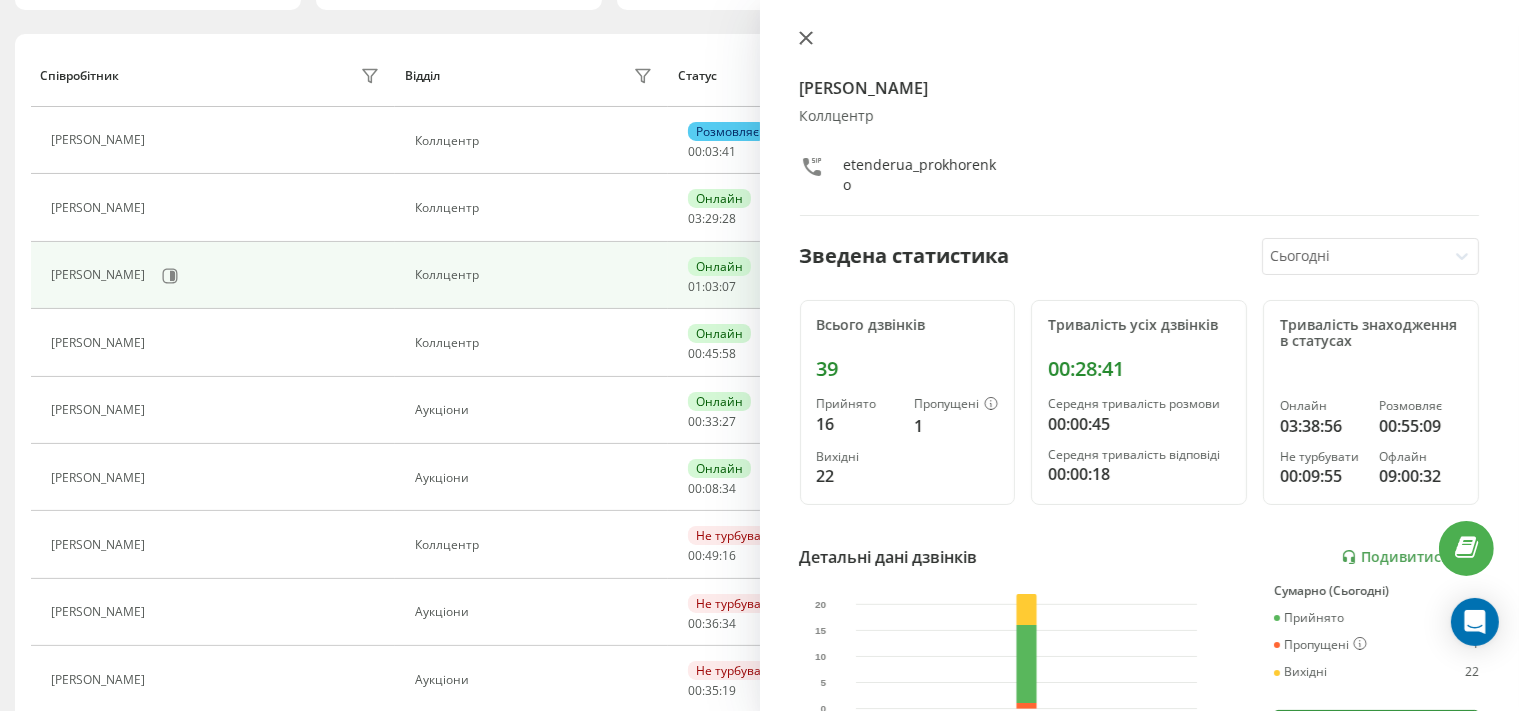 click 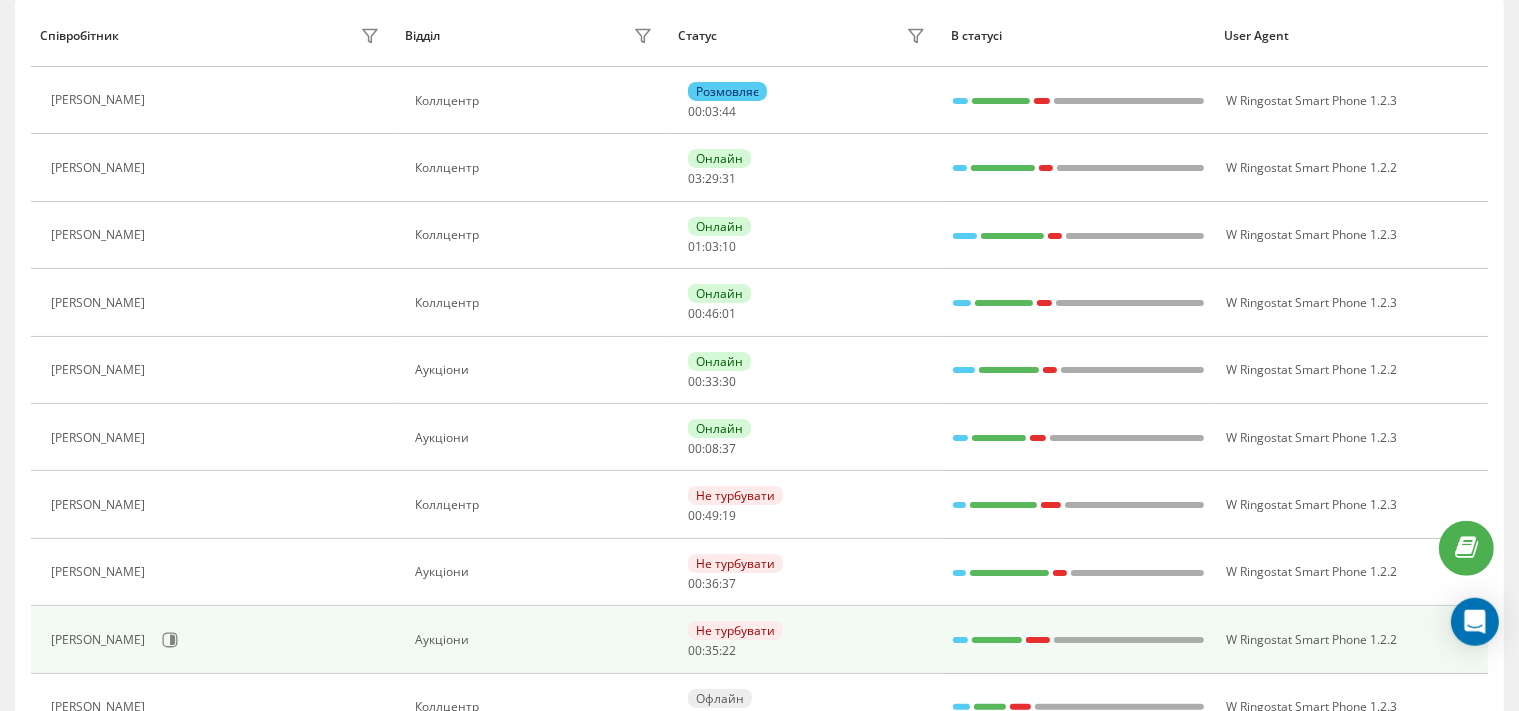 scroll, scrollTop: 211, scrollLeft: 0, axis: vertical 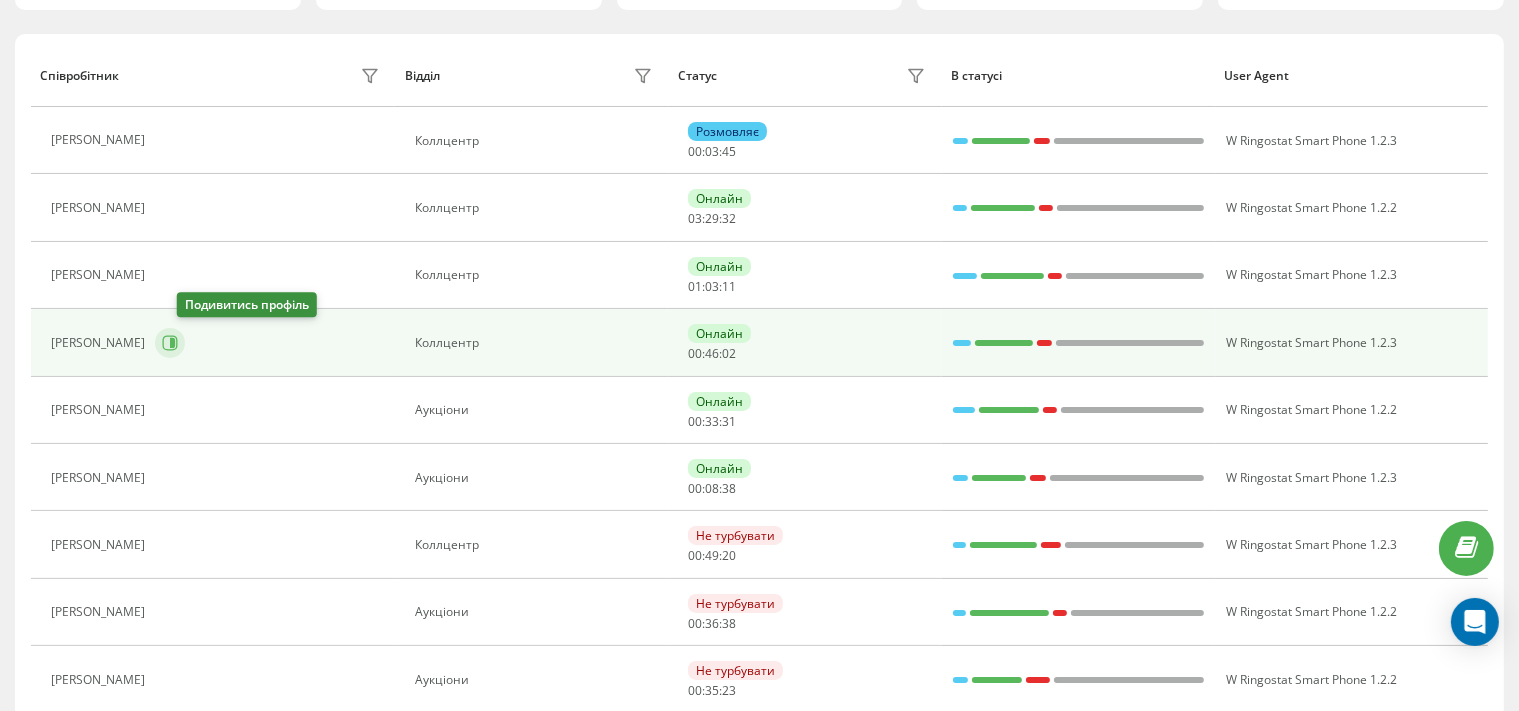 click 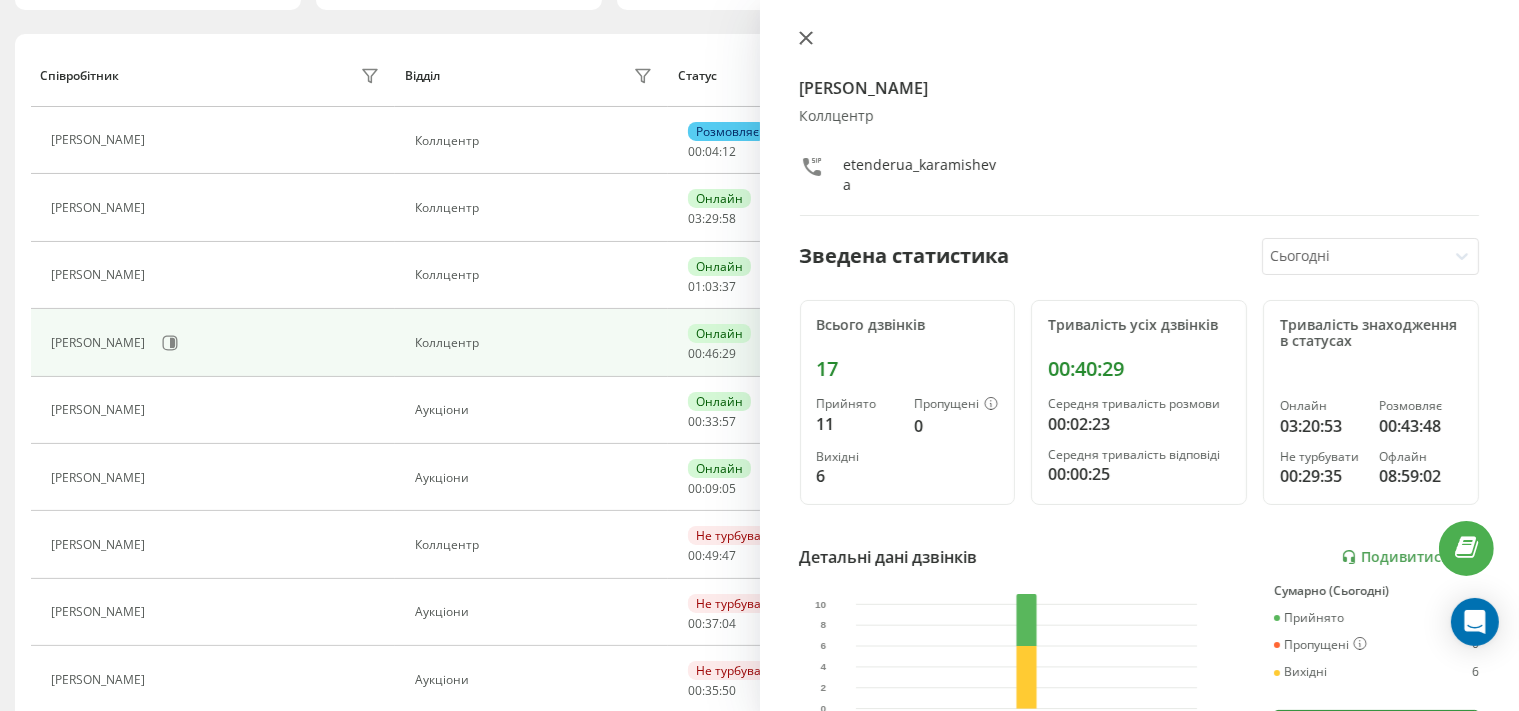 click at bounding box center [806, 39] 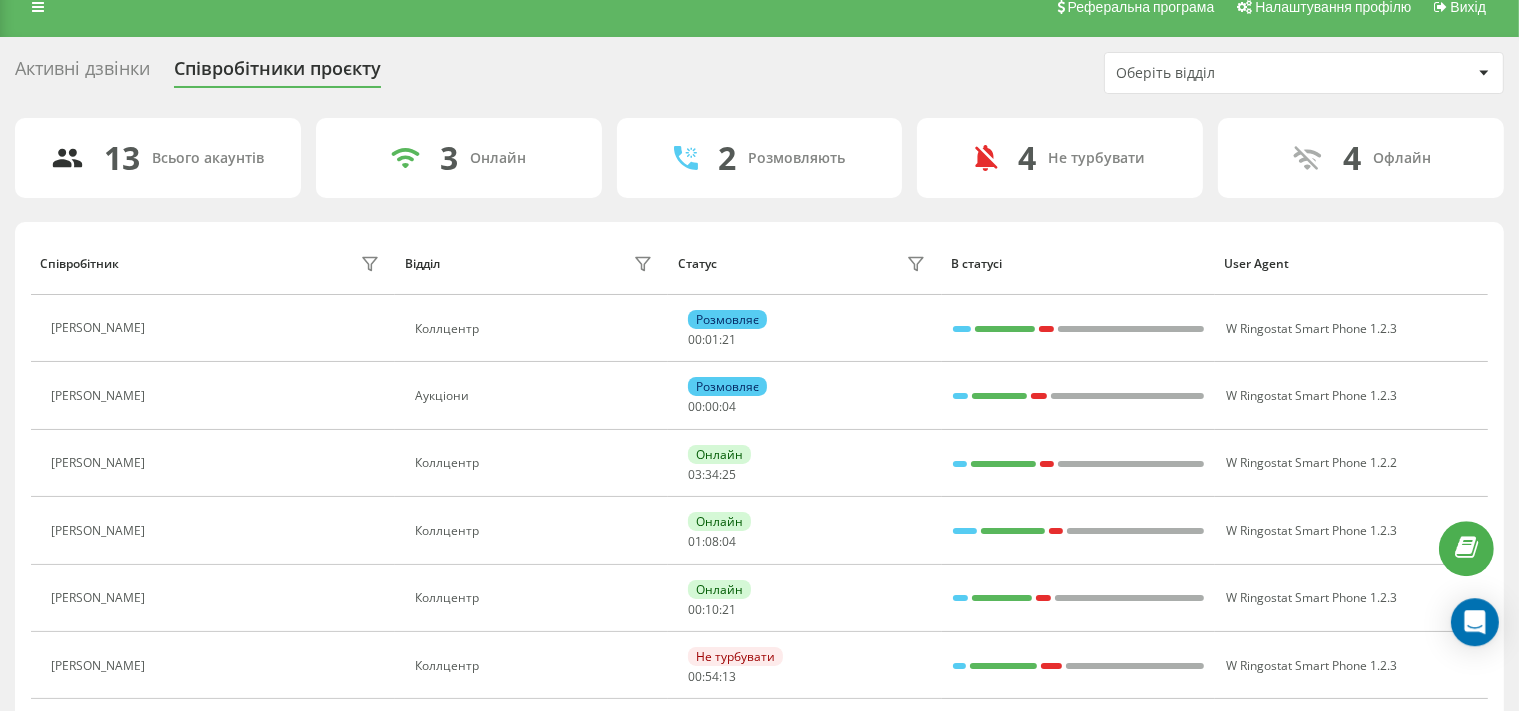 scroll, scrollTop: 0, scrollLeft: 0, axis: both 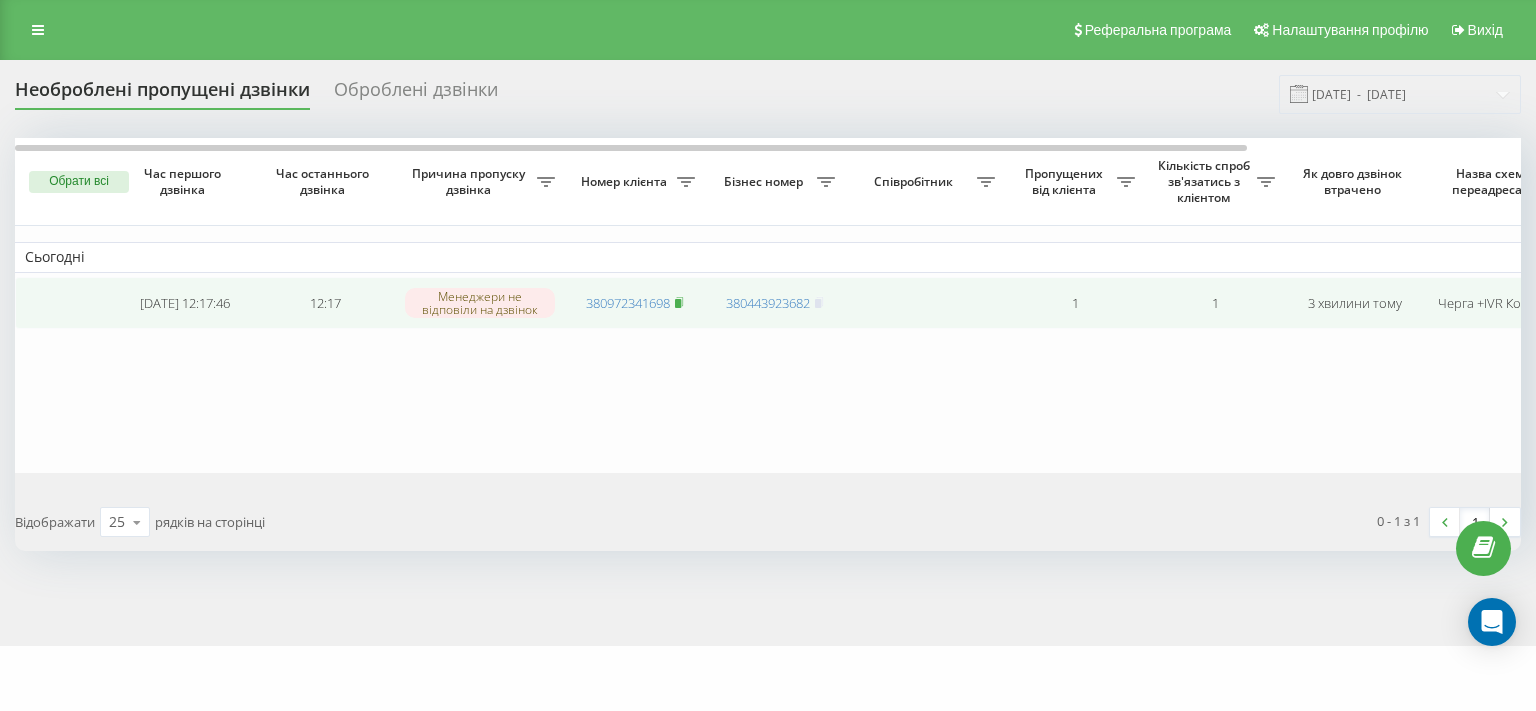 click 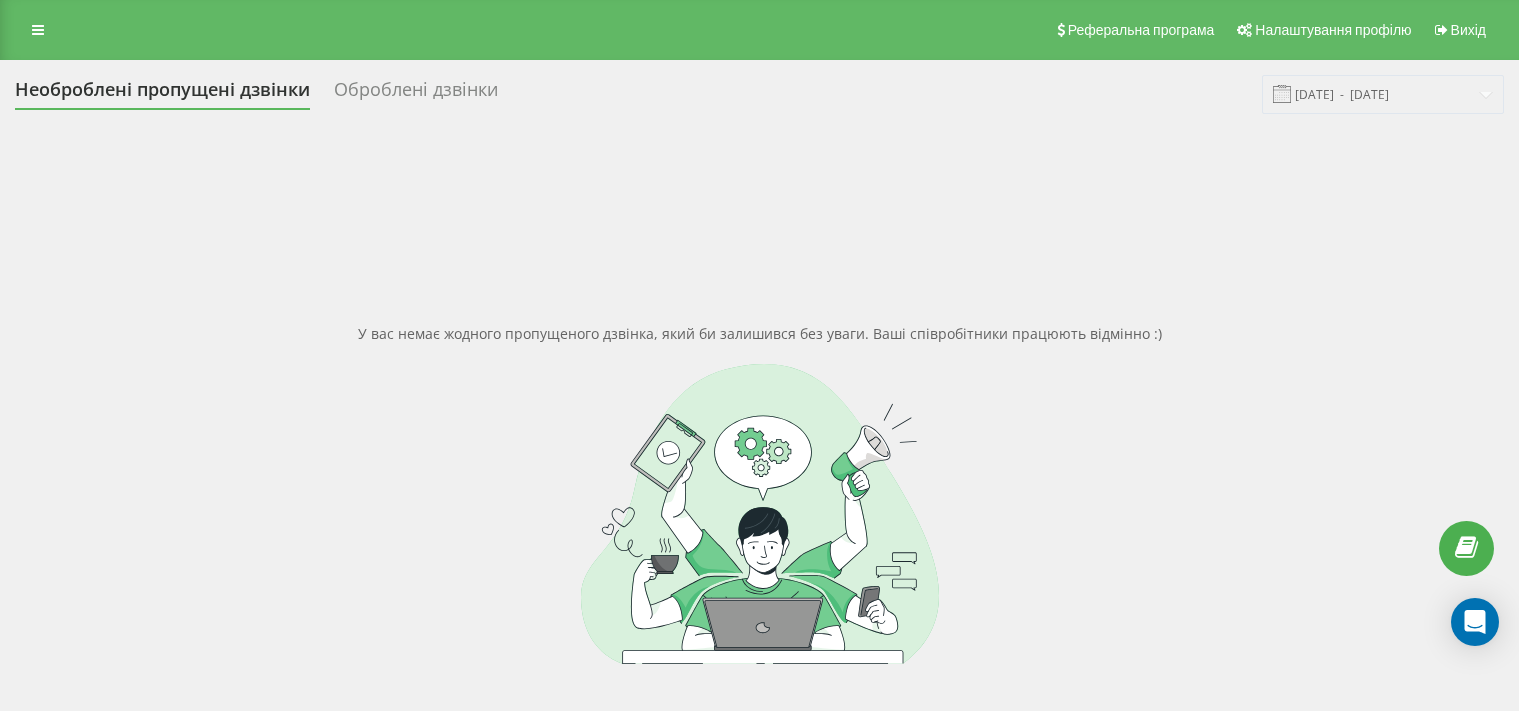 scroll, scrollTop: 0, scrollLeft: 0, axis: both 